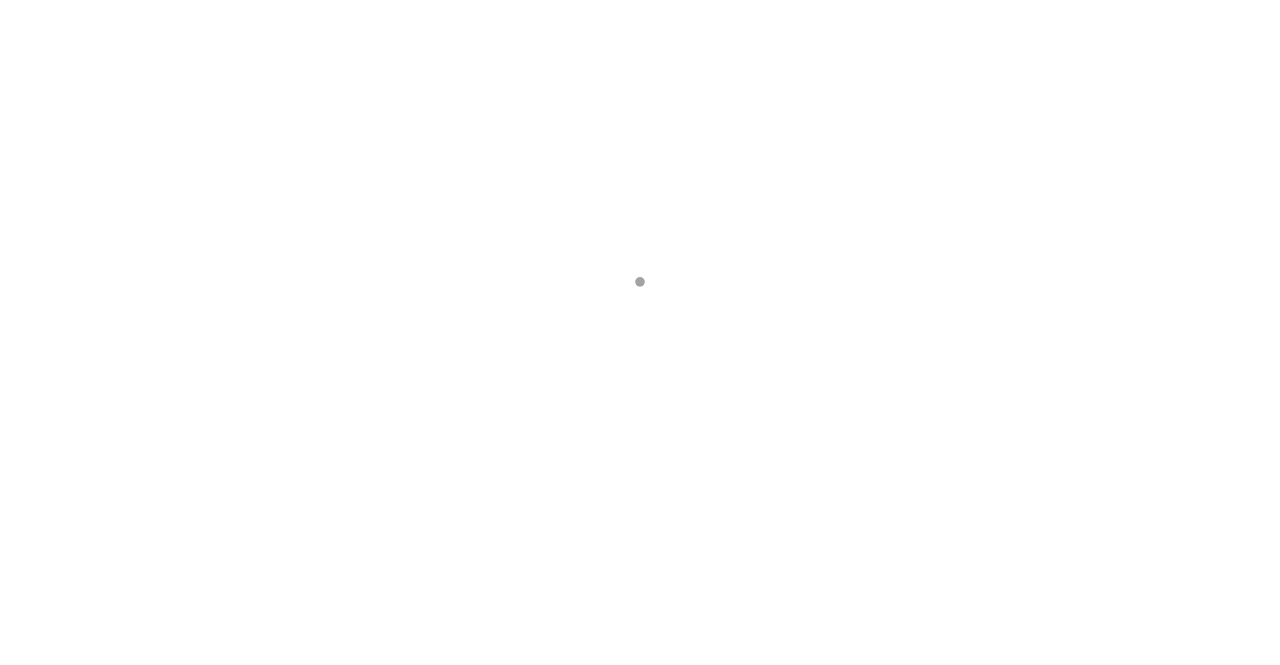 scroll, scrollTop: 0, scrollLeft: 0, axis: both 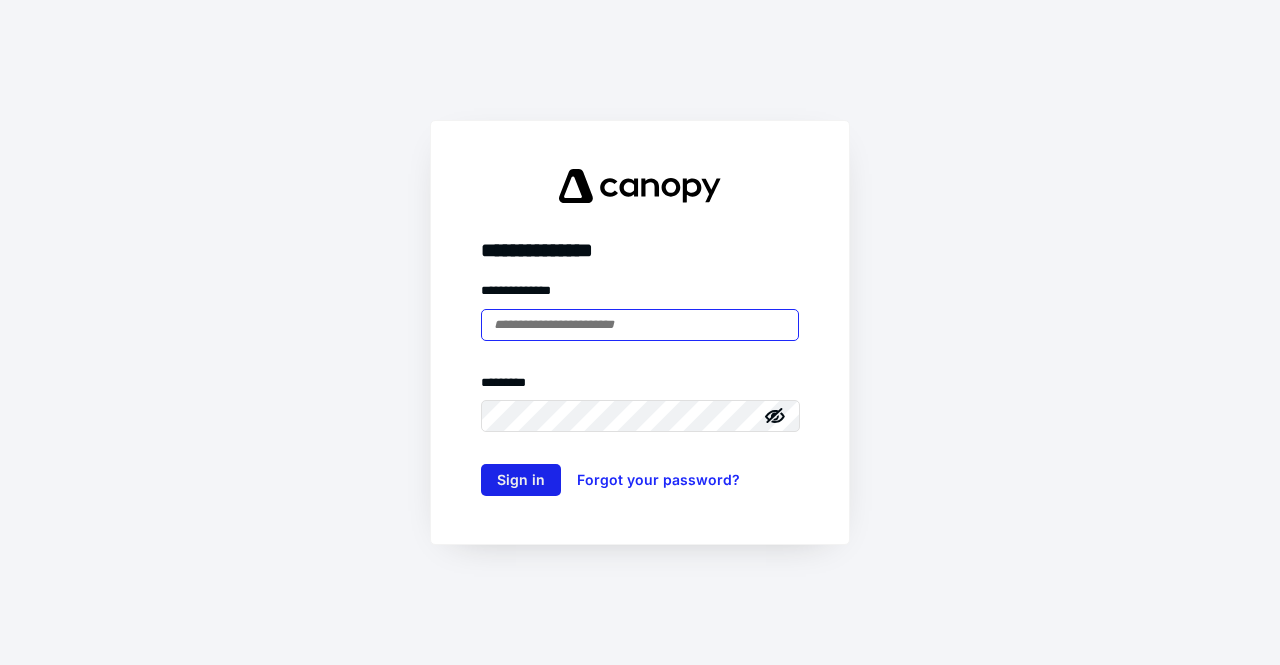 type 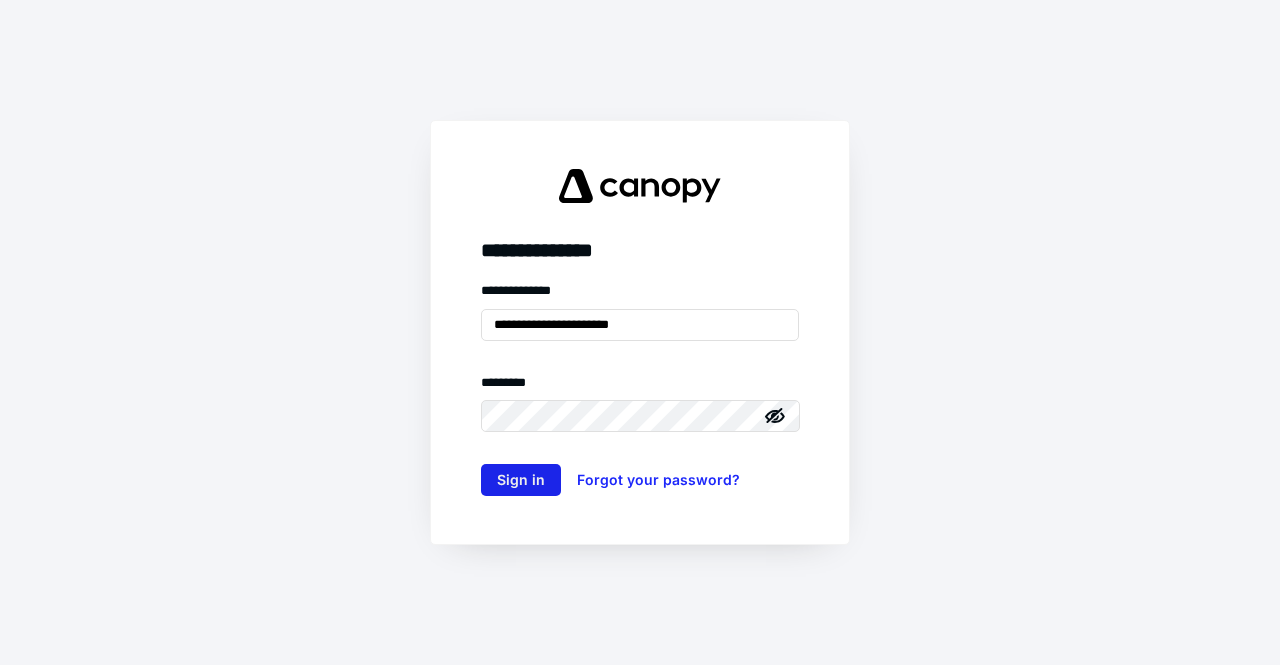 click on "Sign in" at bounding box center (521, 480) 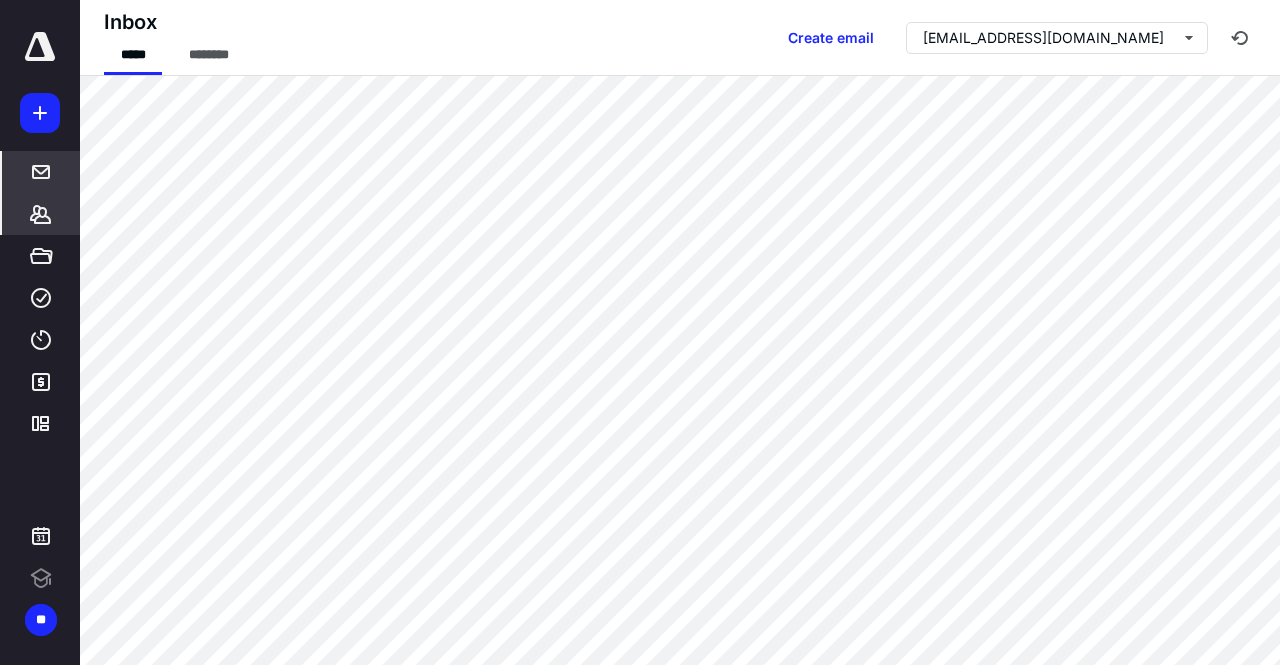 click on "*******" at bounding box center [41, 214] 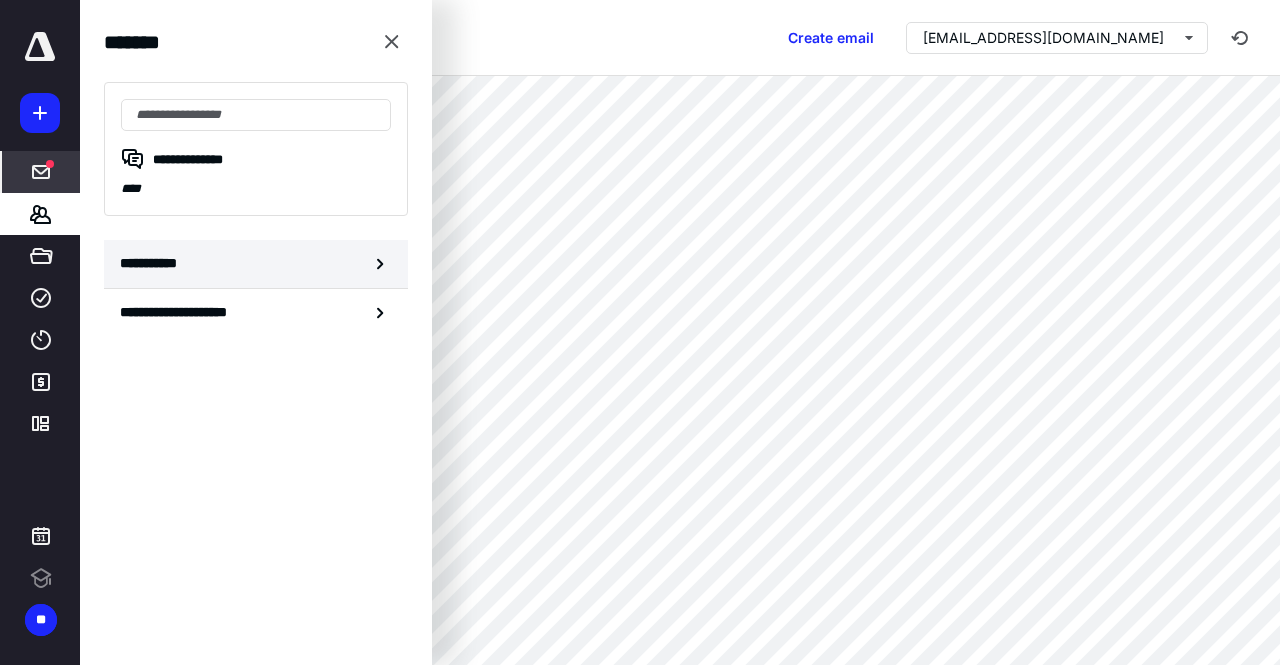 scroll, scrollTop: 0, scrollLeft: 0, axis: both 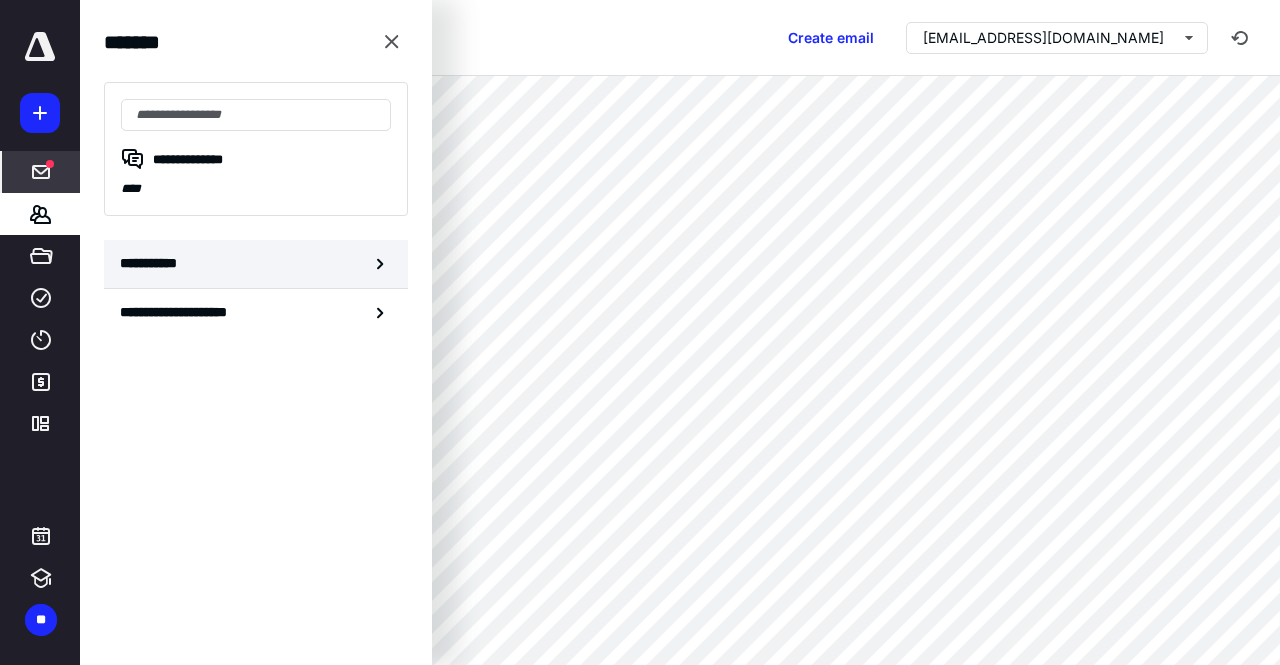 click on "**********" at bounding box center (256, 264) 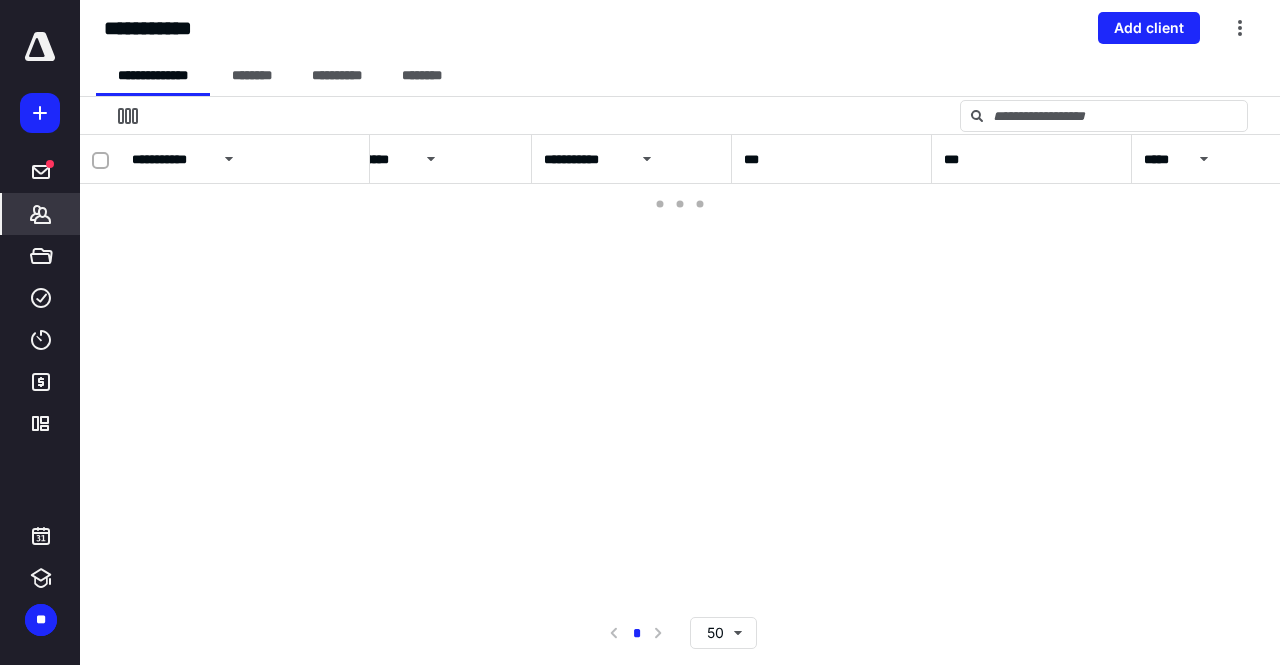 scroll, scrollTop: 0, scrollLeft: 0, axis: both 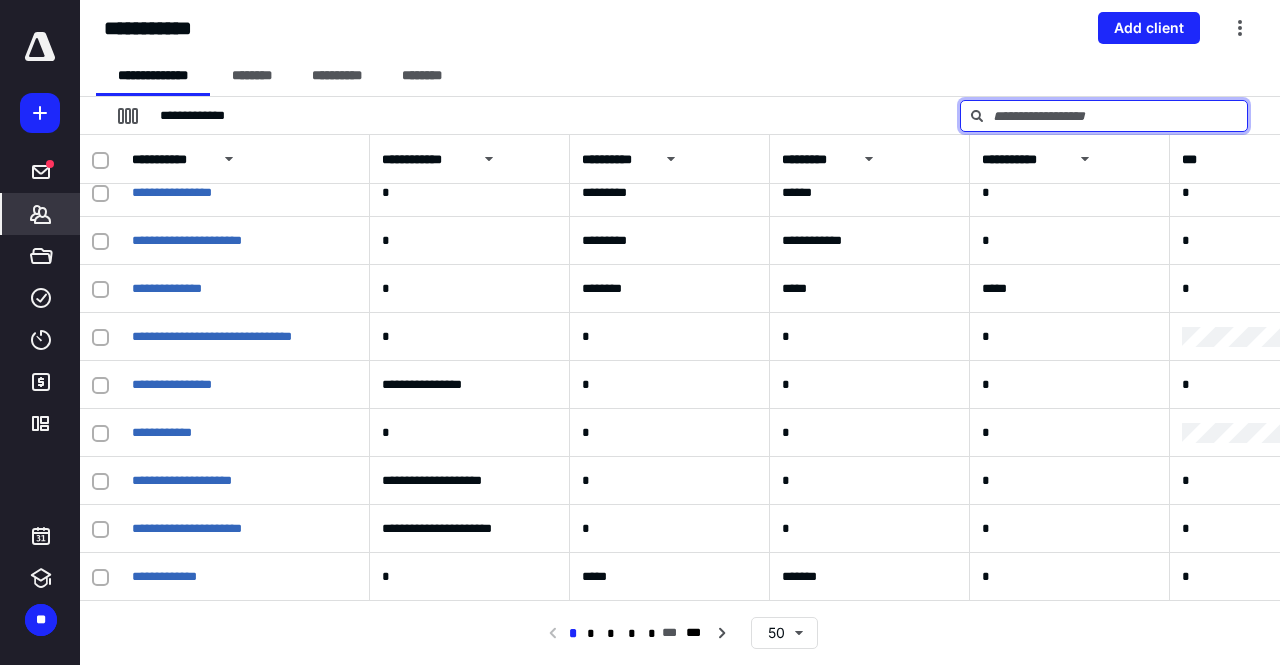 click at bounding box center (1104, 116) 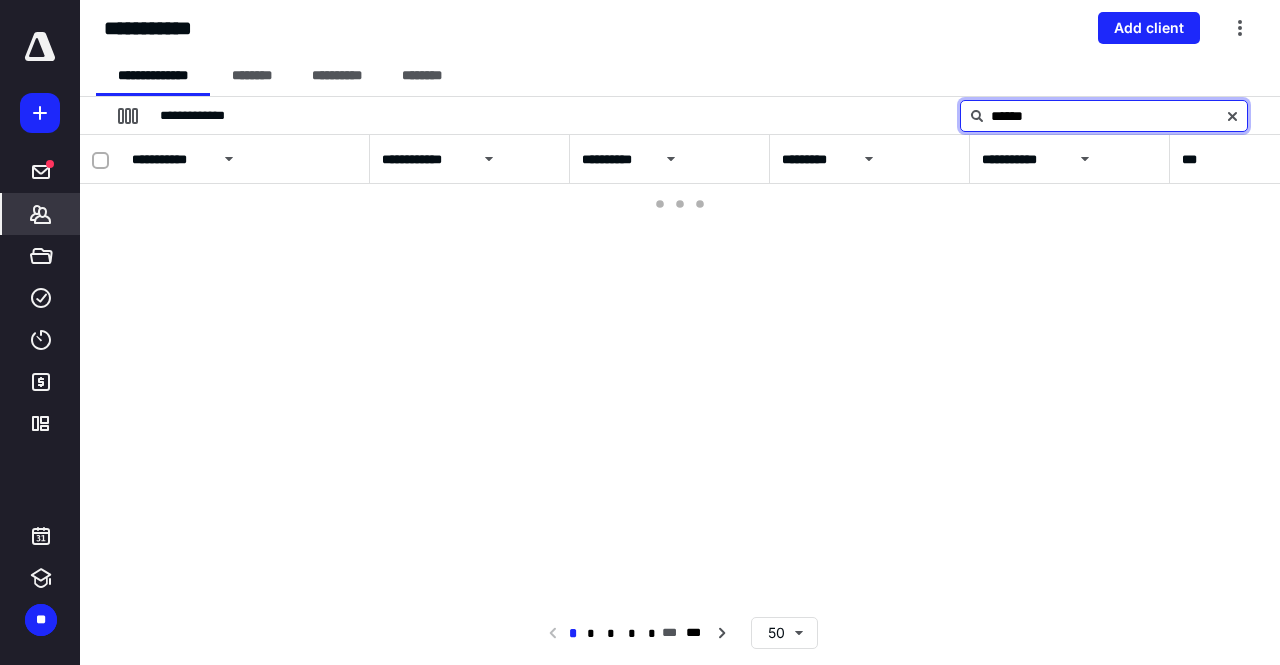 scroll, scrollTop: 0, scrollLeft: 0, axis: both 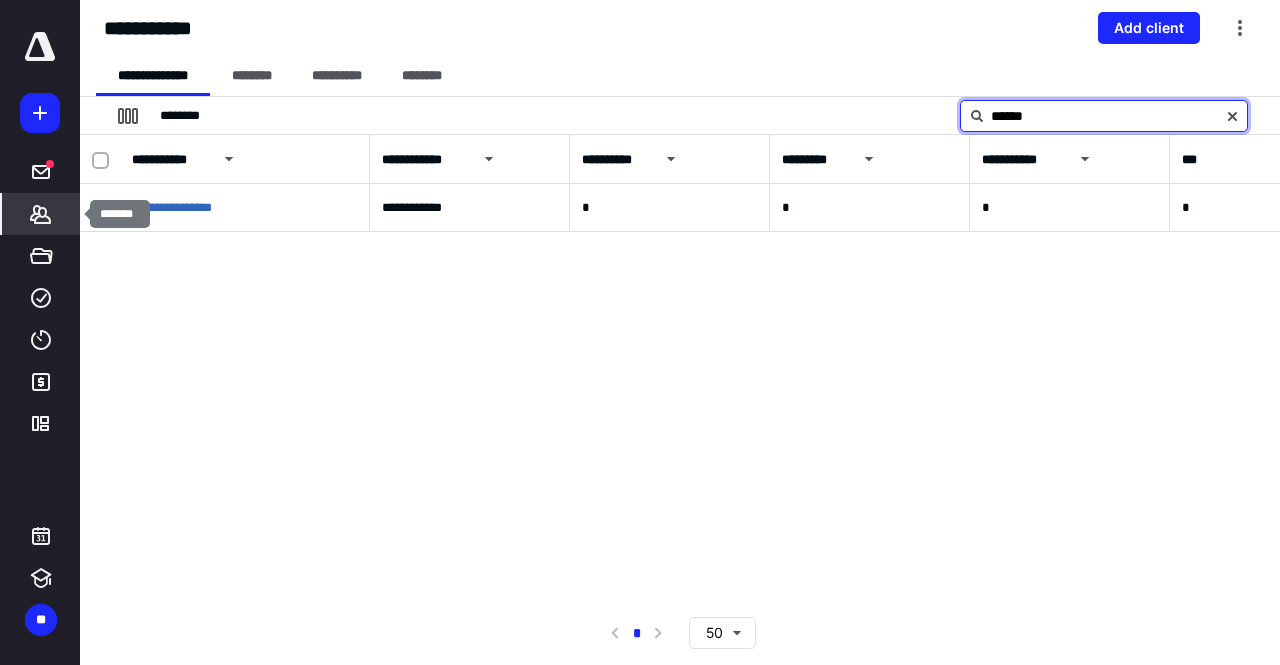 type on "******" 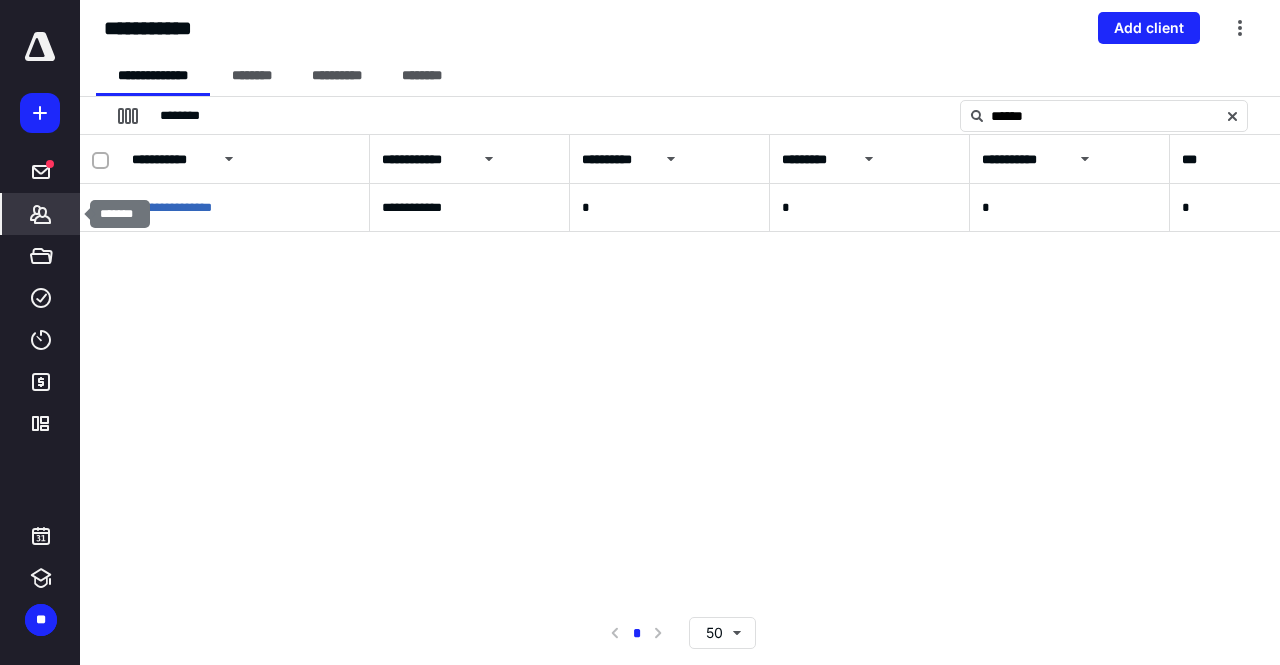 click on "*******" at bounding box center (41, 214) 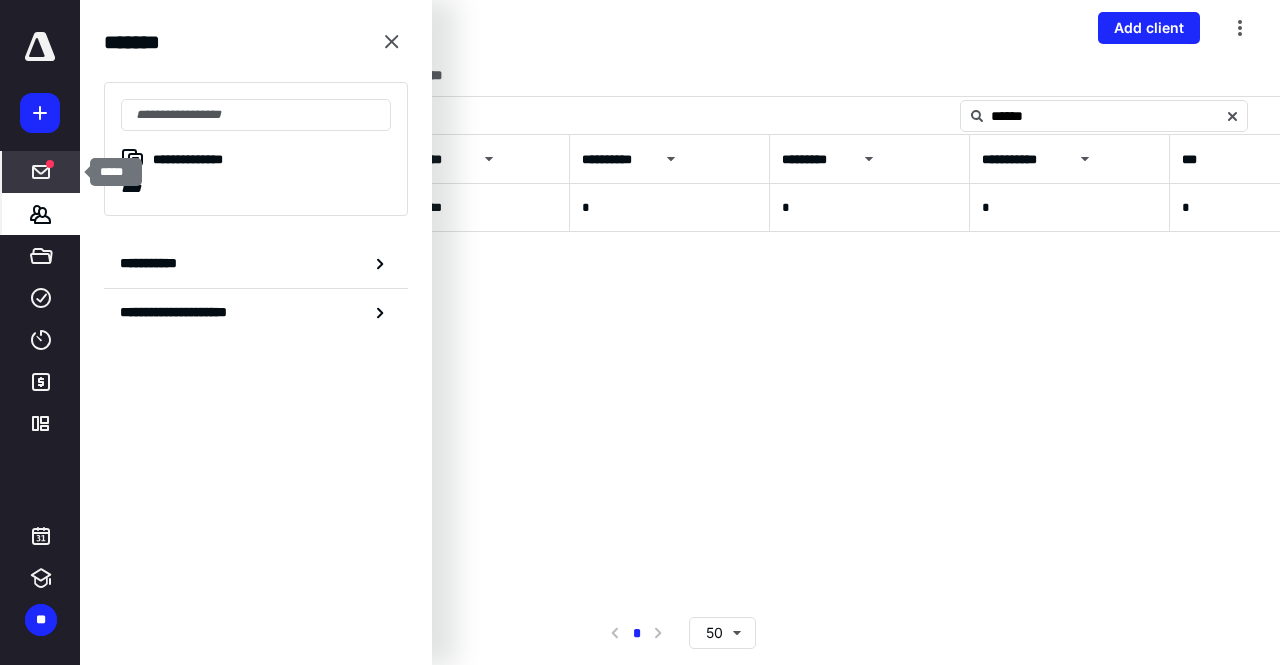 click on "*****" at bounding box center [41, 172] 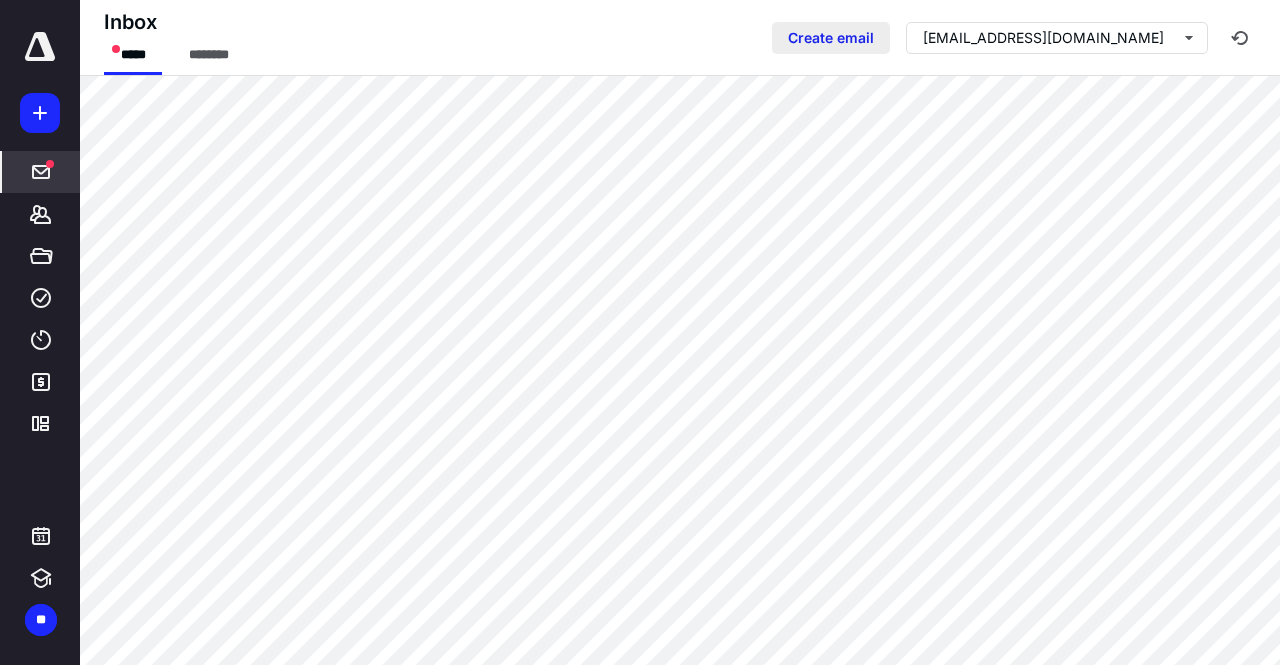click on "Create email" at bounding box center (831, 38) 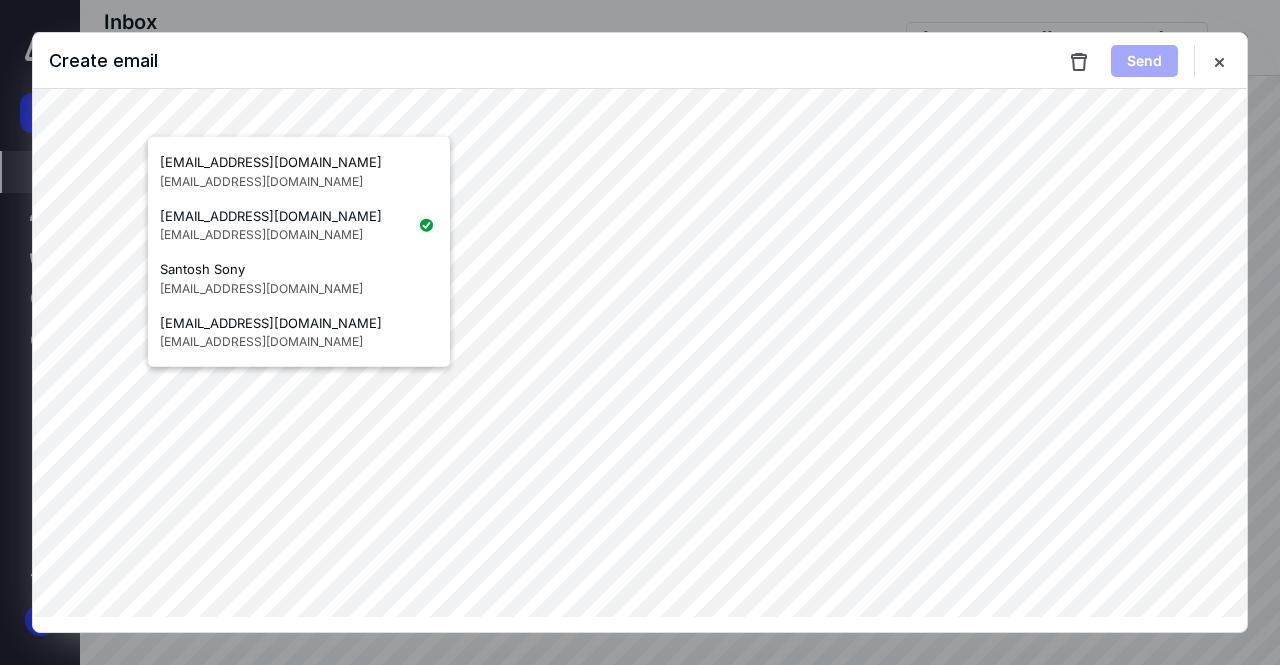 click on "Create email Send" at bounding box center (640, 61) 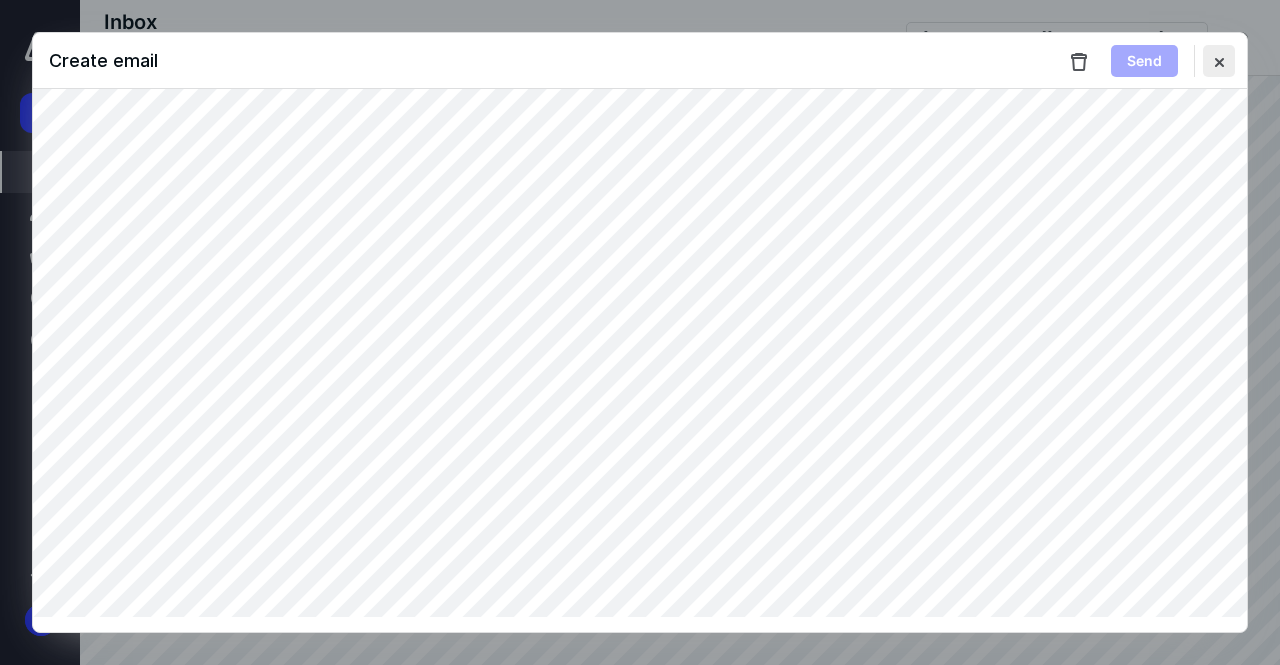 click at bounding box center [1219, 61] 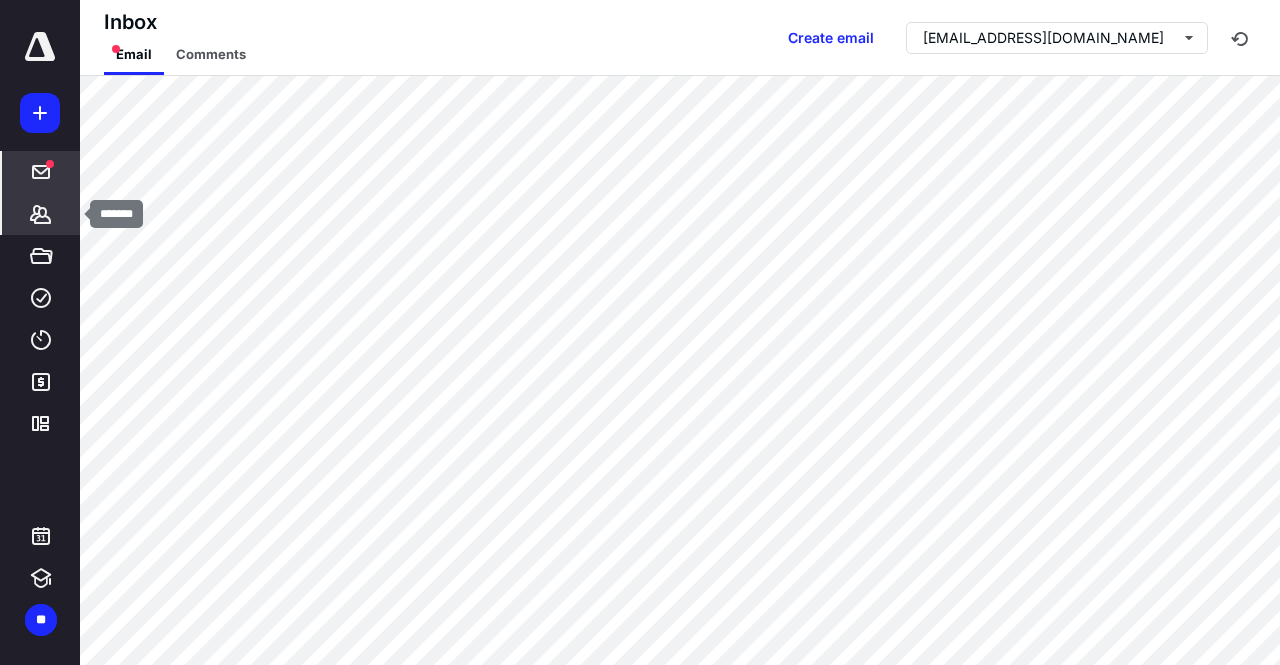 click on "*******" at bounding box center (41, 214) 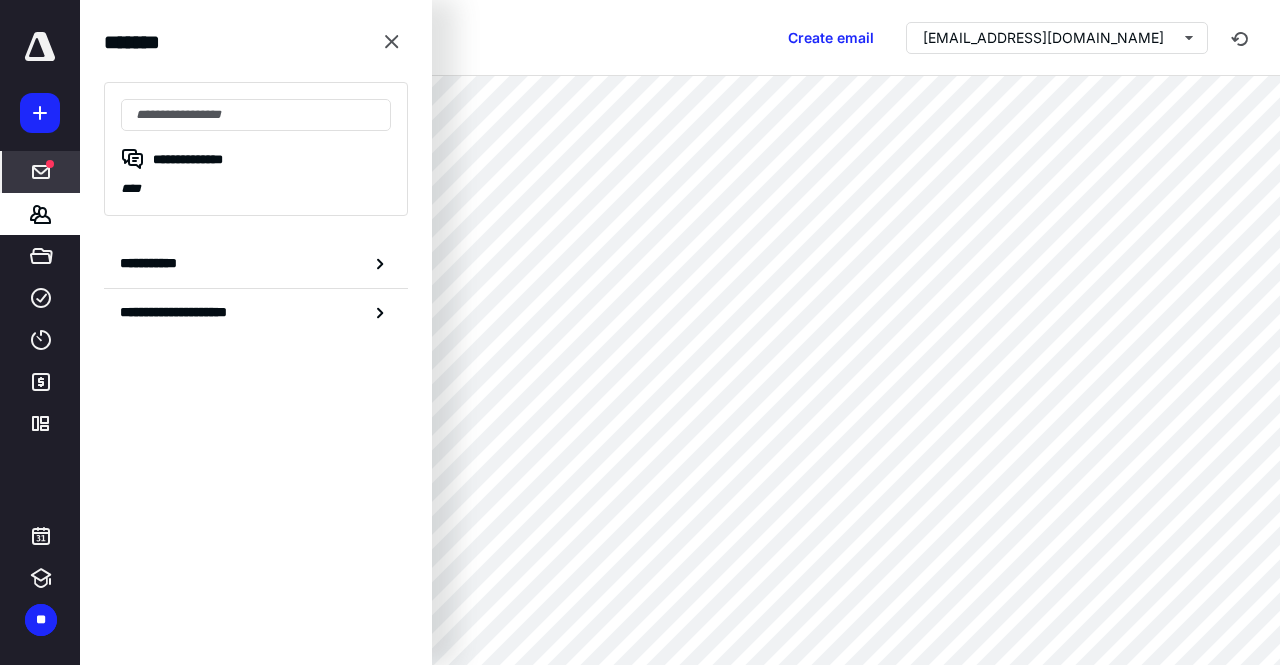 click at bounding box center (40, 47) 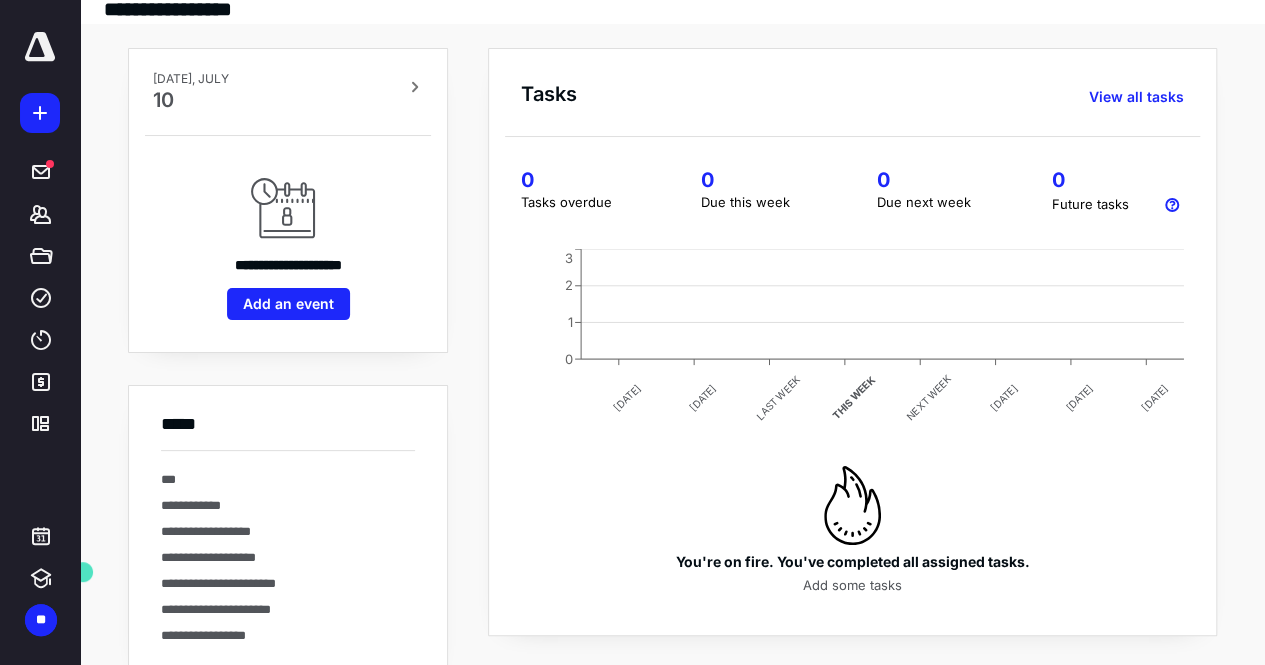 scroll, scrollTop: 74, scrollLeft: 0, axis: vertical 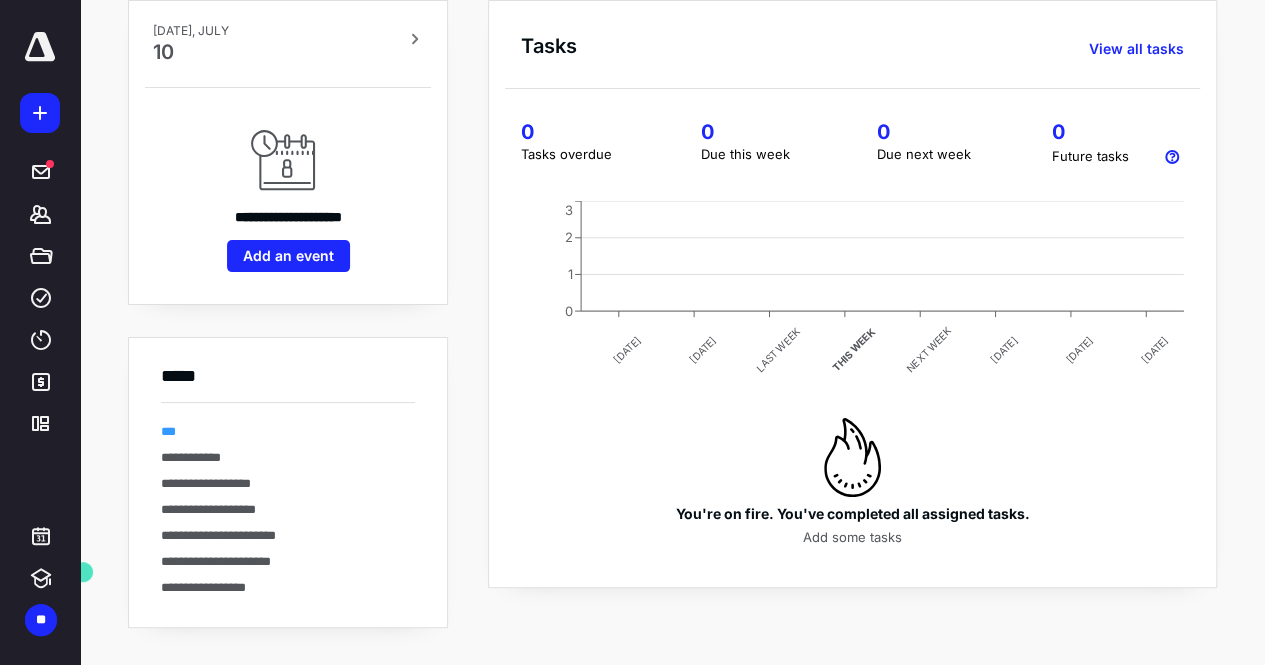 click on "***" at bounding box center (168, 431) 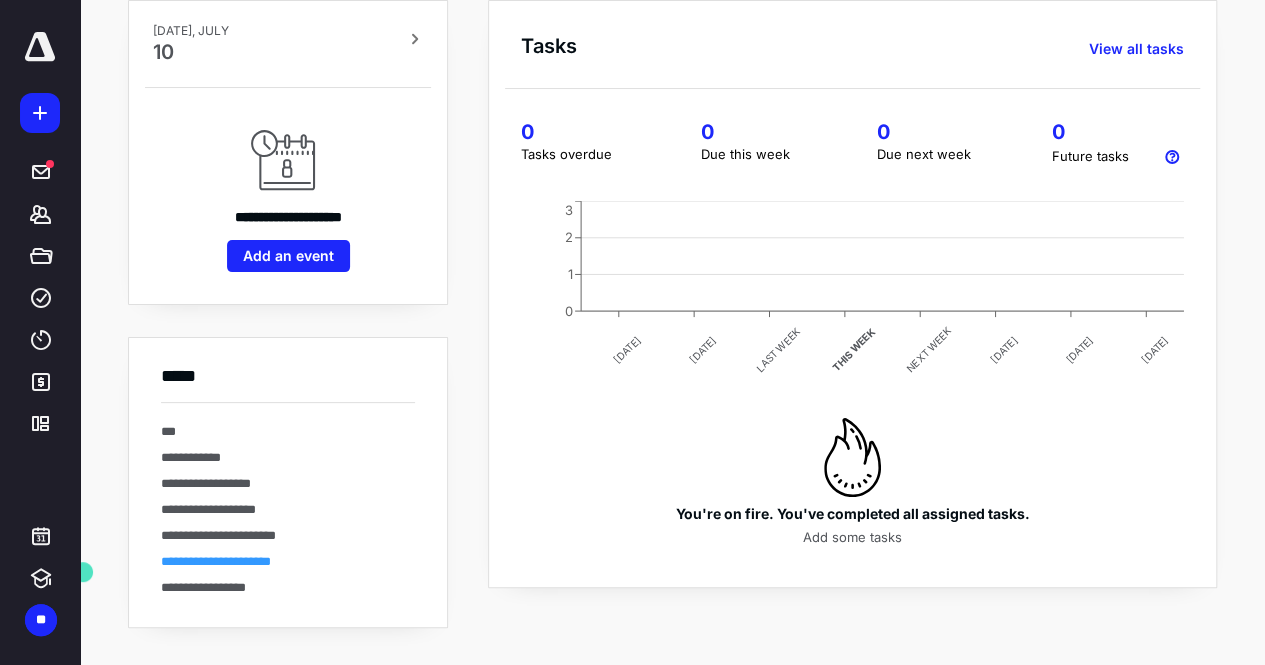 click on "**********" at bounding box center (216, 561) 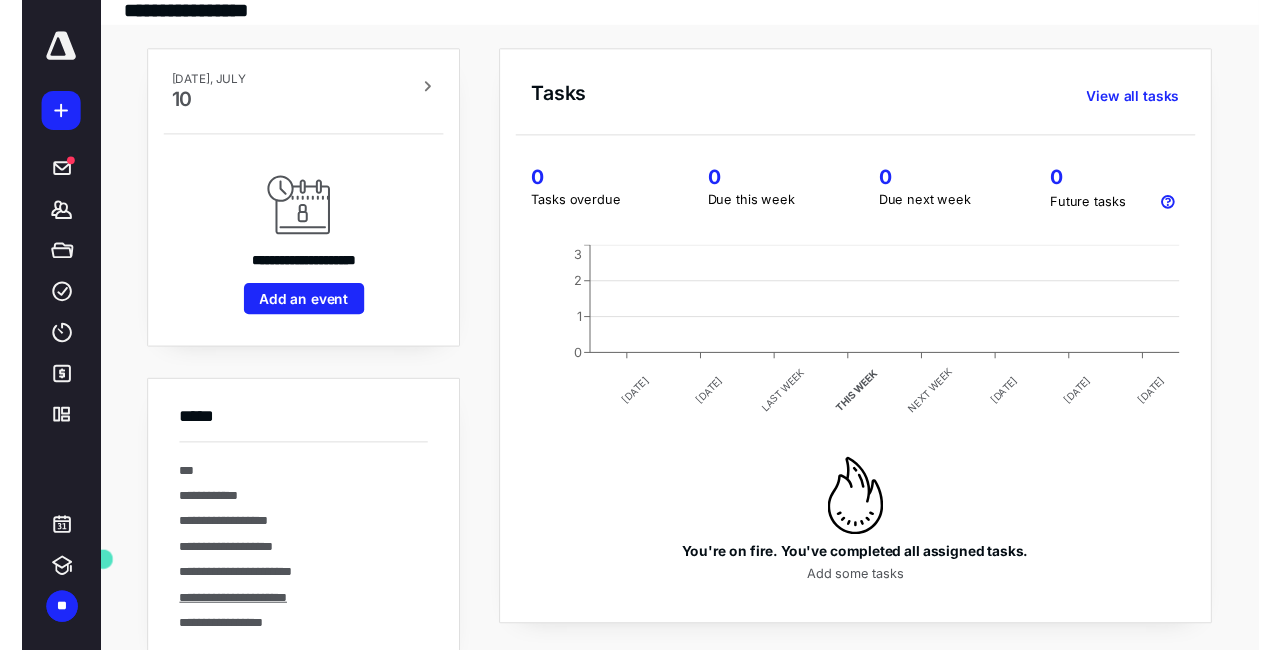 scroll, scrollTop: 0, scrollLeft: 0, axis: both 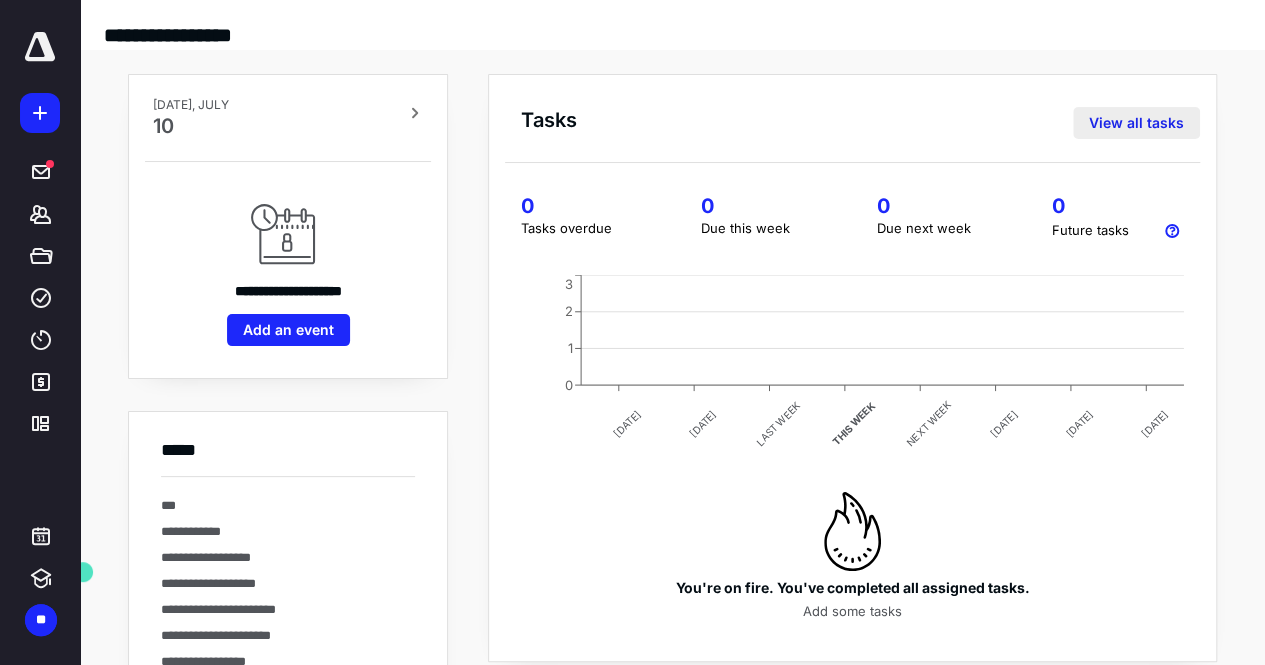 click on "View all tasks" at bounding box center (1136, 123) 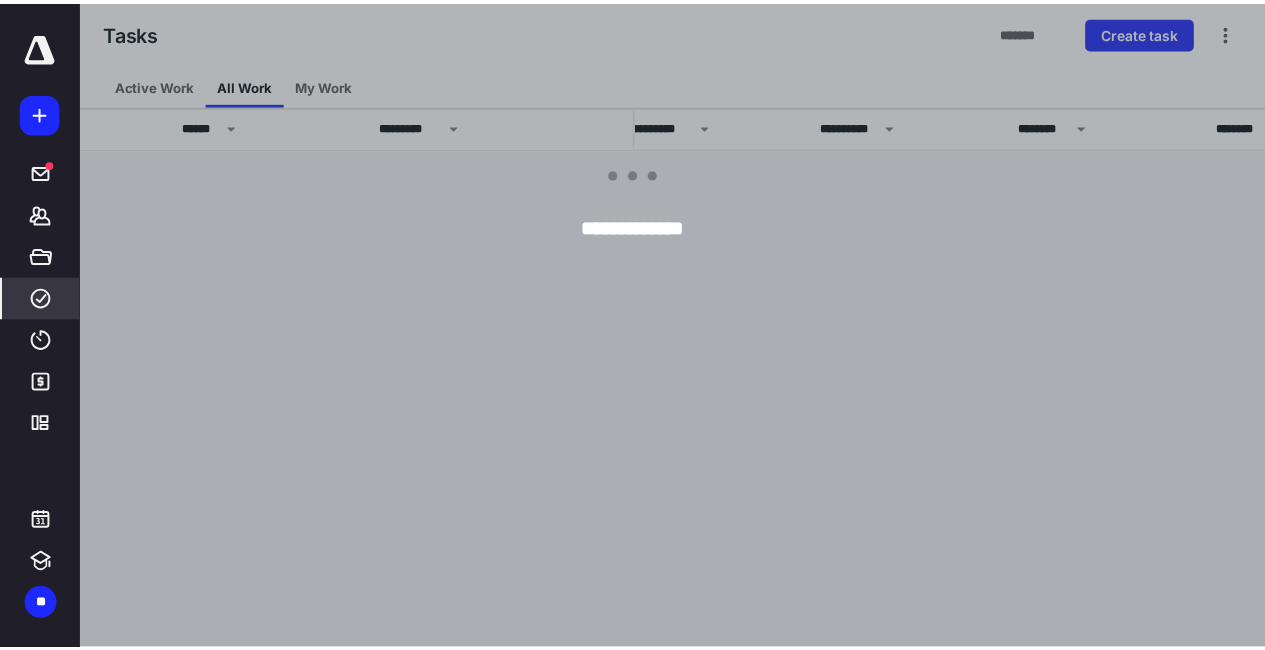 scroll, scrollTop: 0, scrollLeft: 0, axis: both 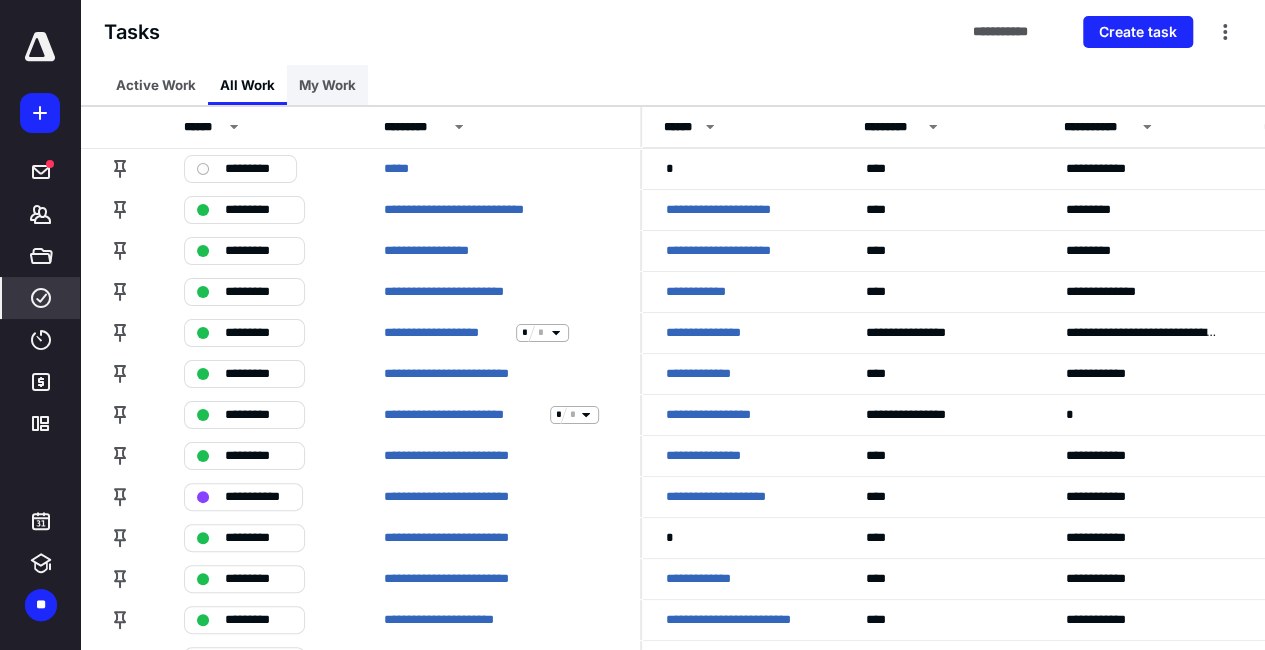 click on "My Work" at bounding box center [327, 85] 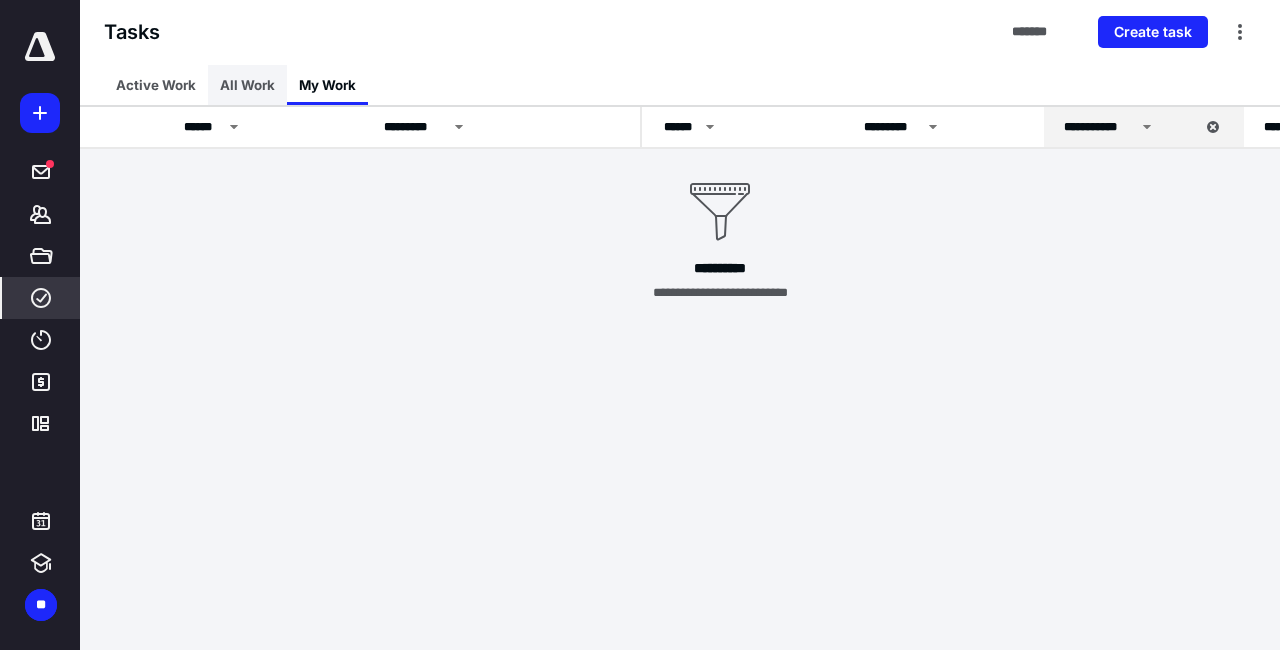 click on "All Work" at bounding box center (247, 85) 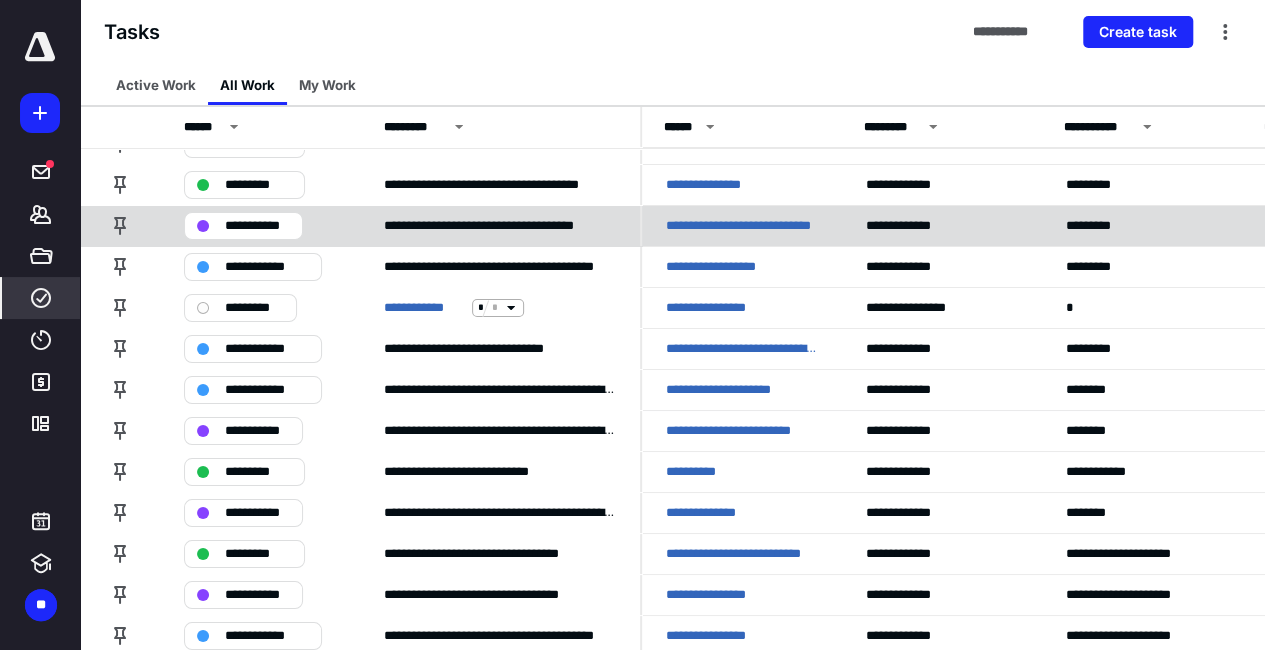 scroll, scrollTop: 3609, scrollLeft: 0, axis: vertical 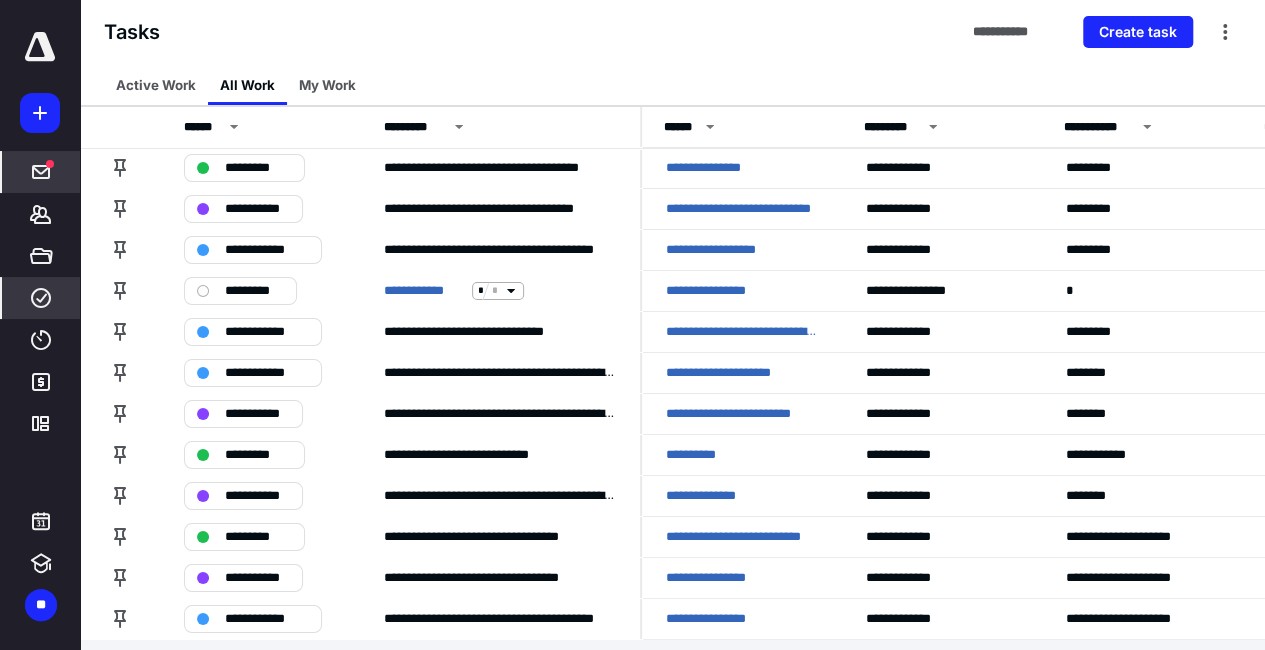 click at bounding box center [41, 172] 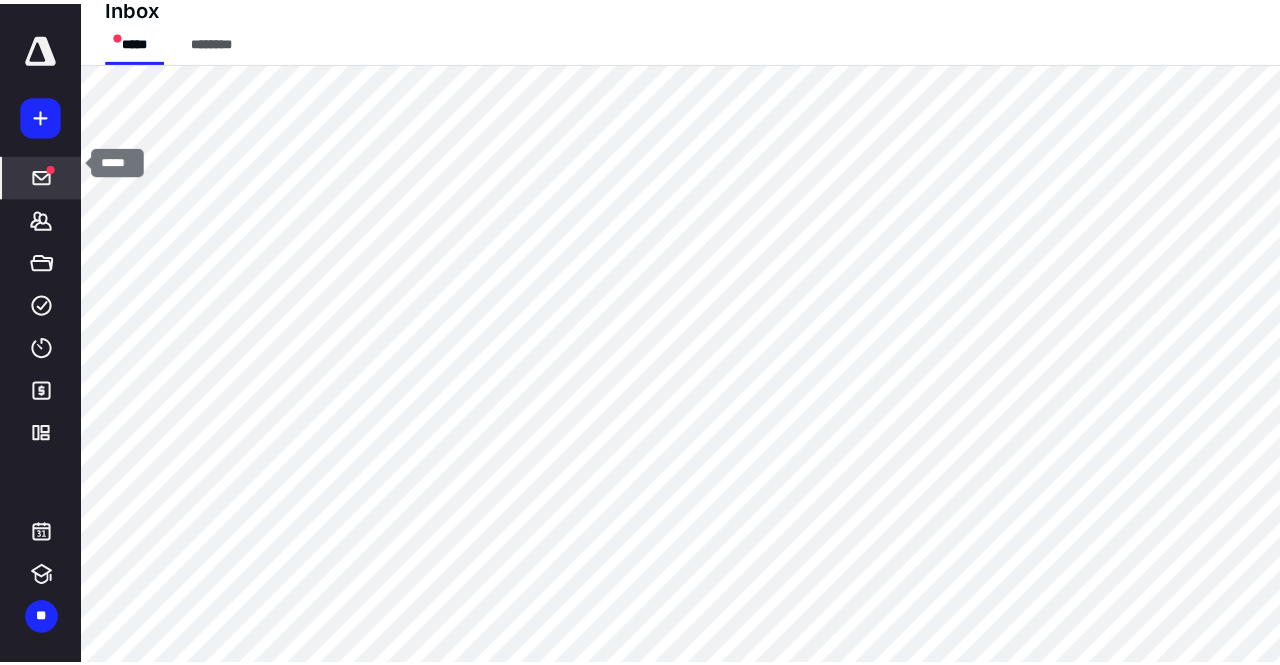 scroll, scrollTop: 0, scrollLeft: 0, axis: both 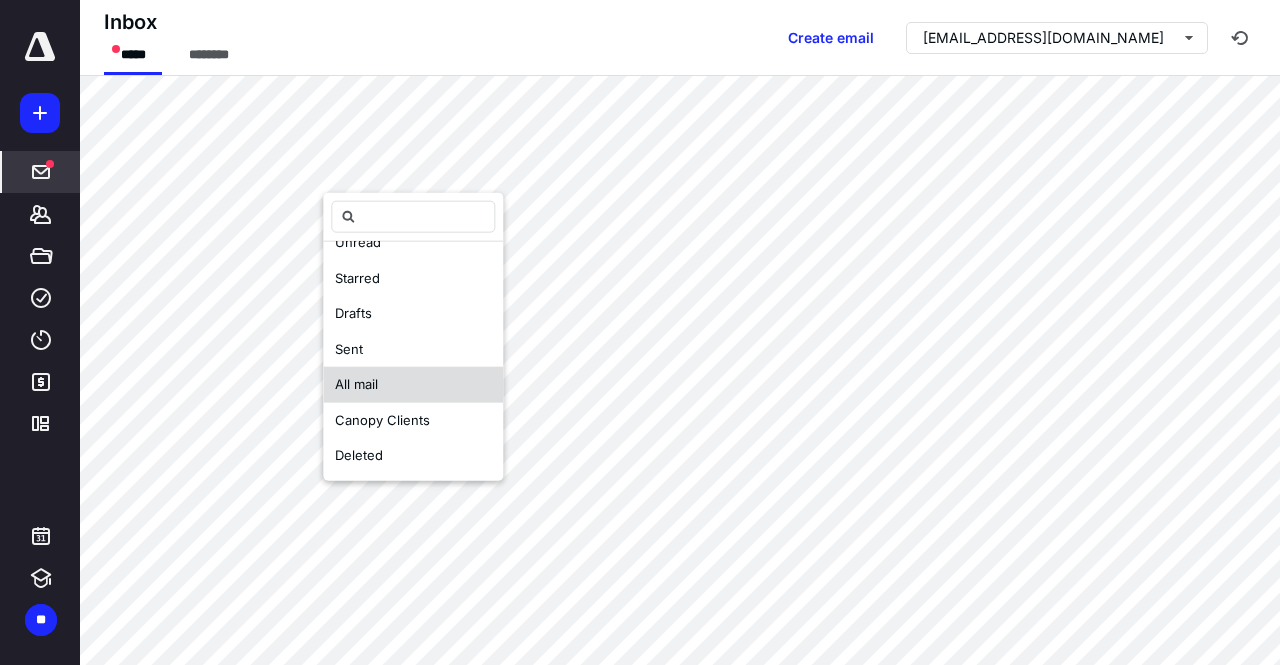 click on "All mail" at bounding box center (413, 385) 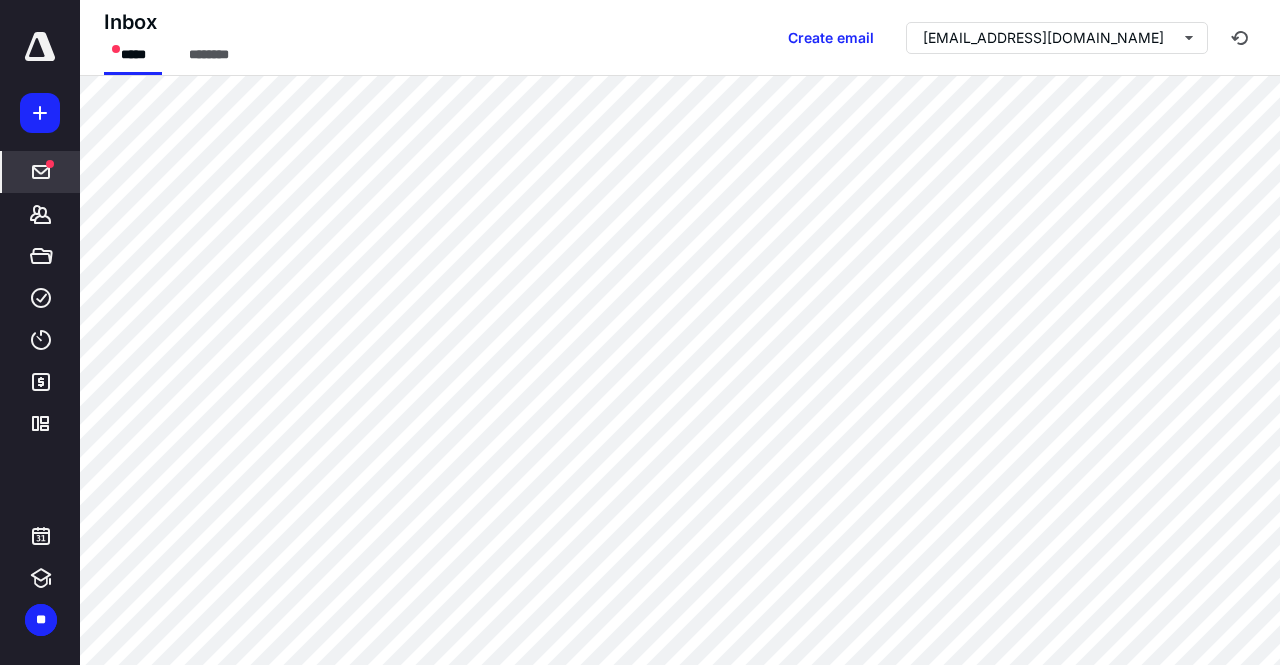 scroll, scrollTop: 0, scrollLeft: 0, axis: both 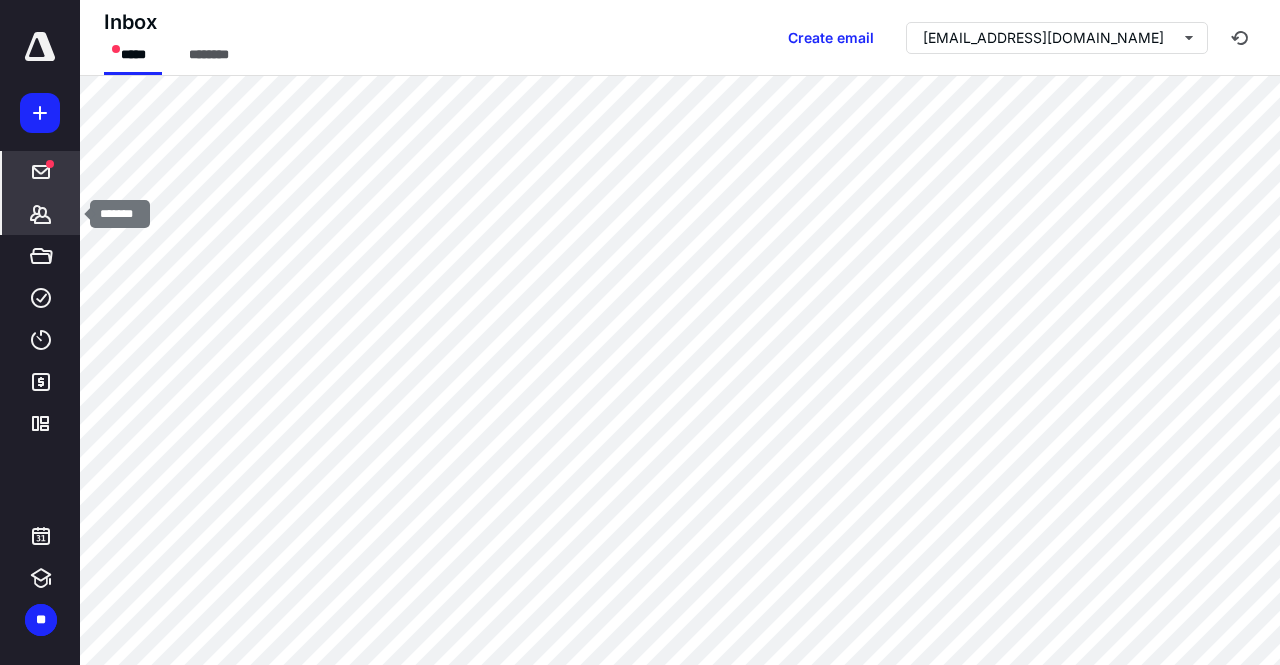 click on "*******" at bounding box center (41, 214) 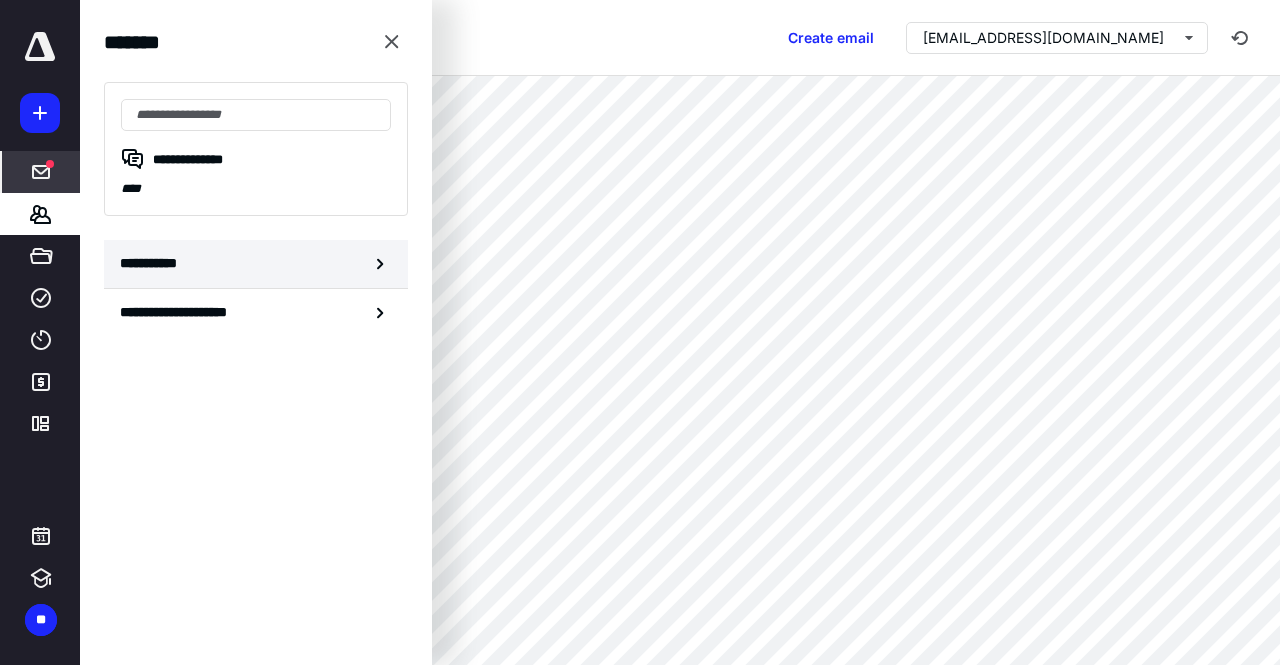 click on "**********" at bounding box center (256, 264) 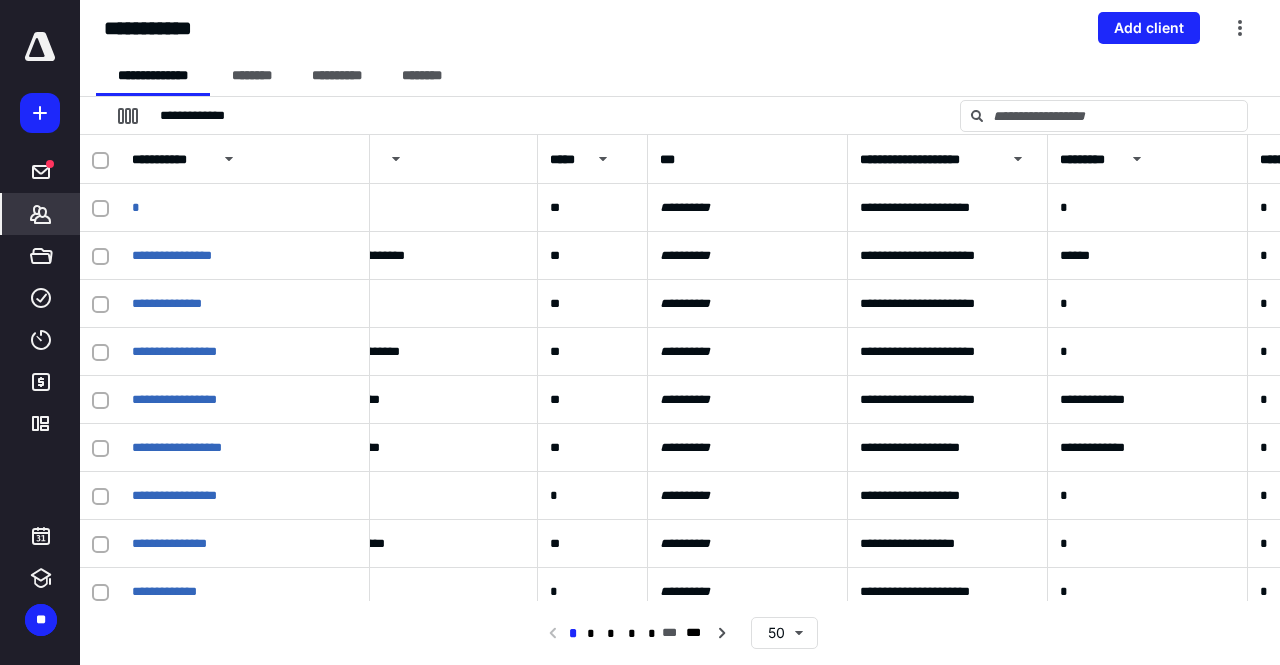 scroll, scrollTop: 0, scrollLeft: 2778, axis: horizontal 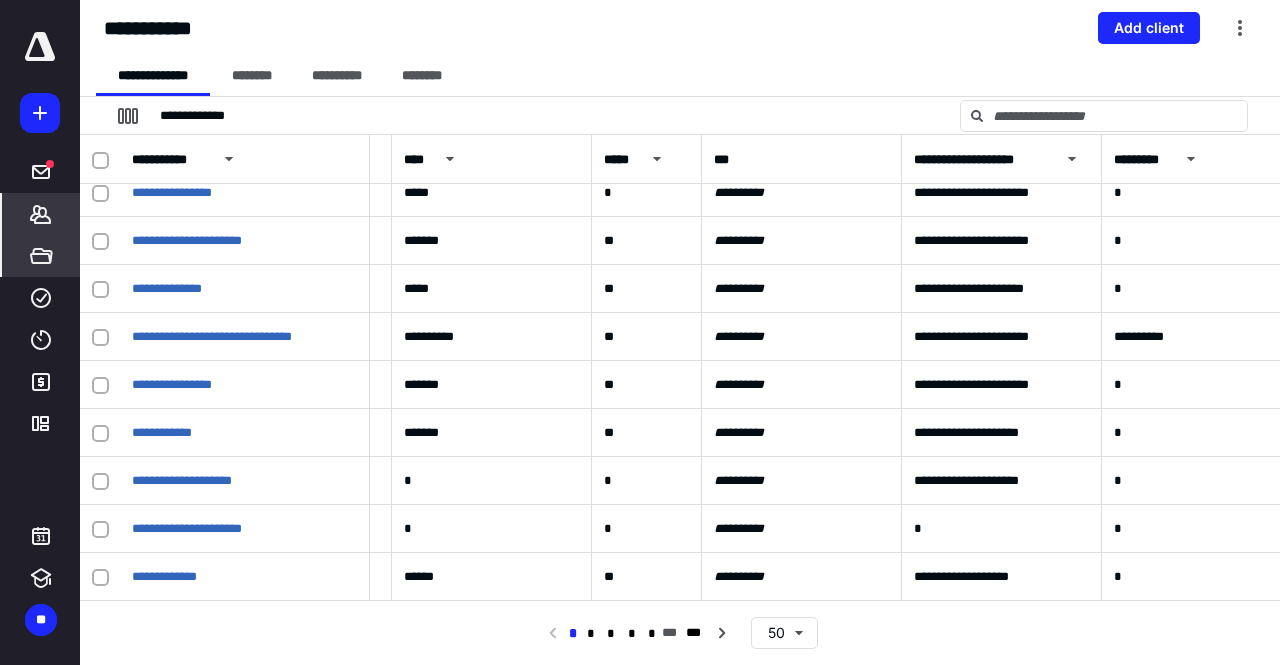 click 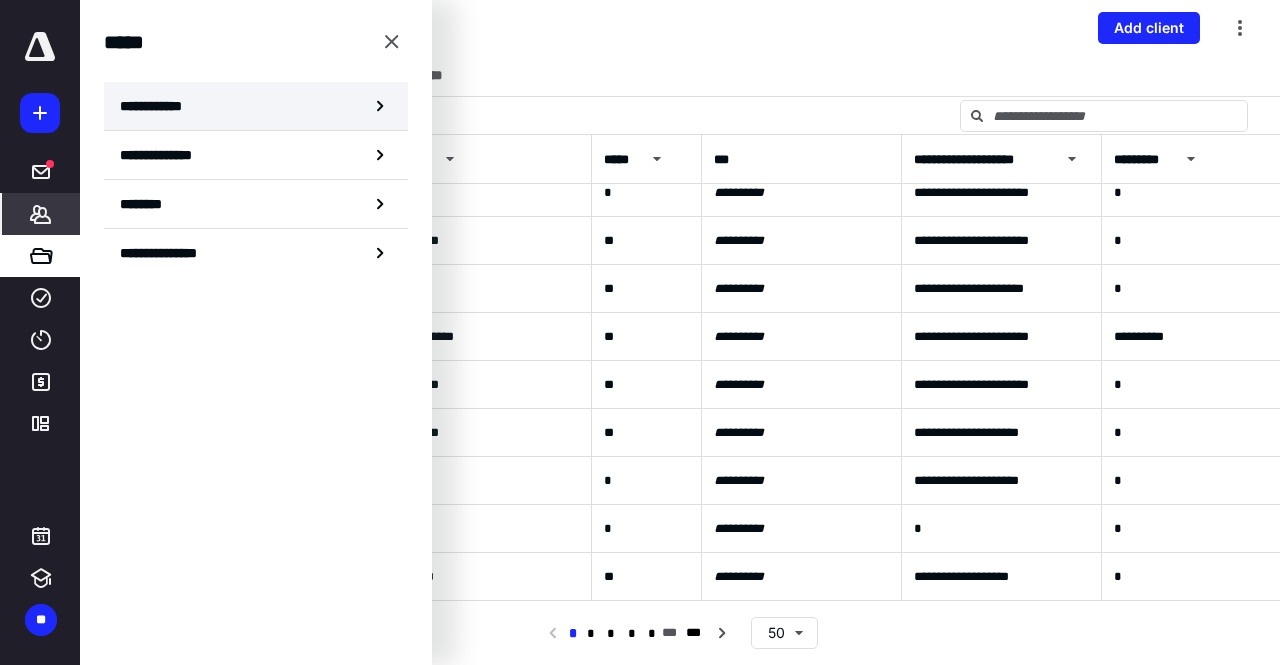 click on "**********" at bounding box center (256, 106) 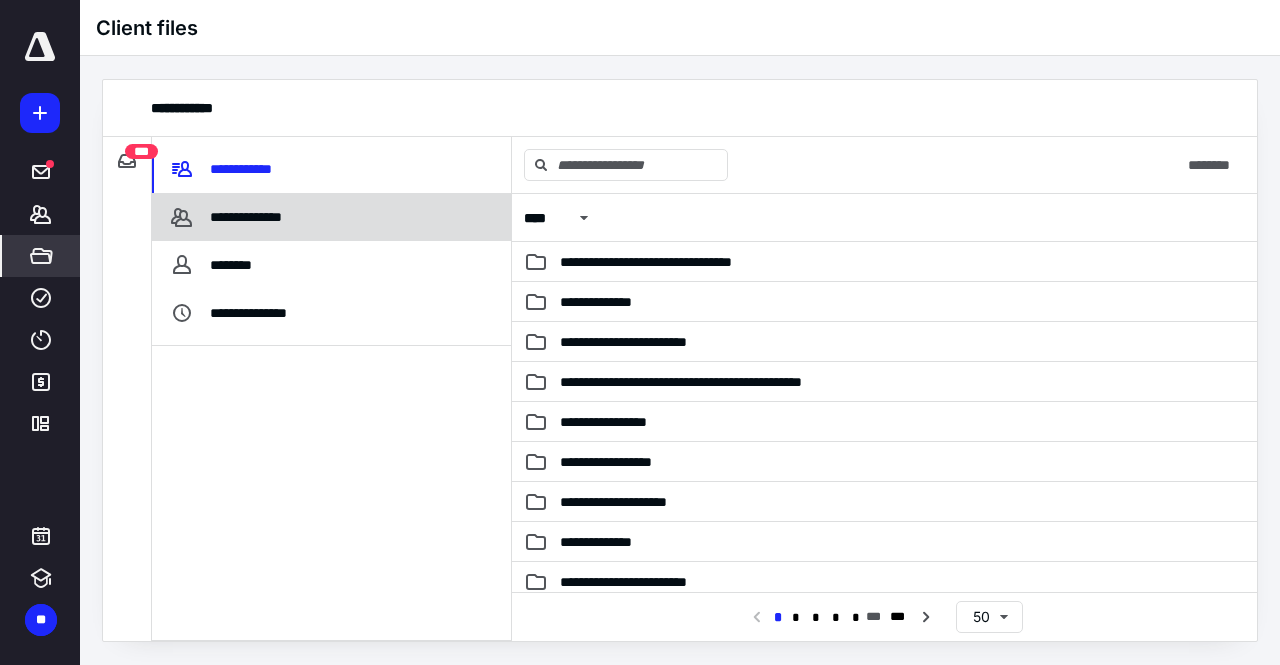 click on "**********" at bounding box center [250, 217] 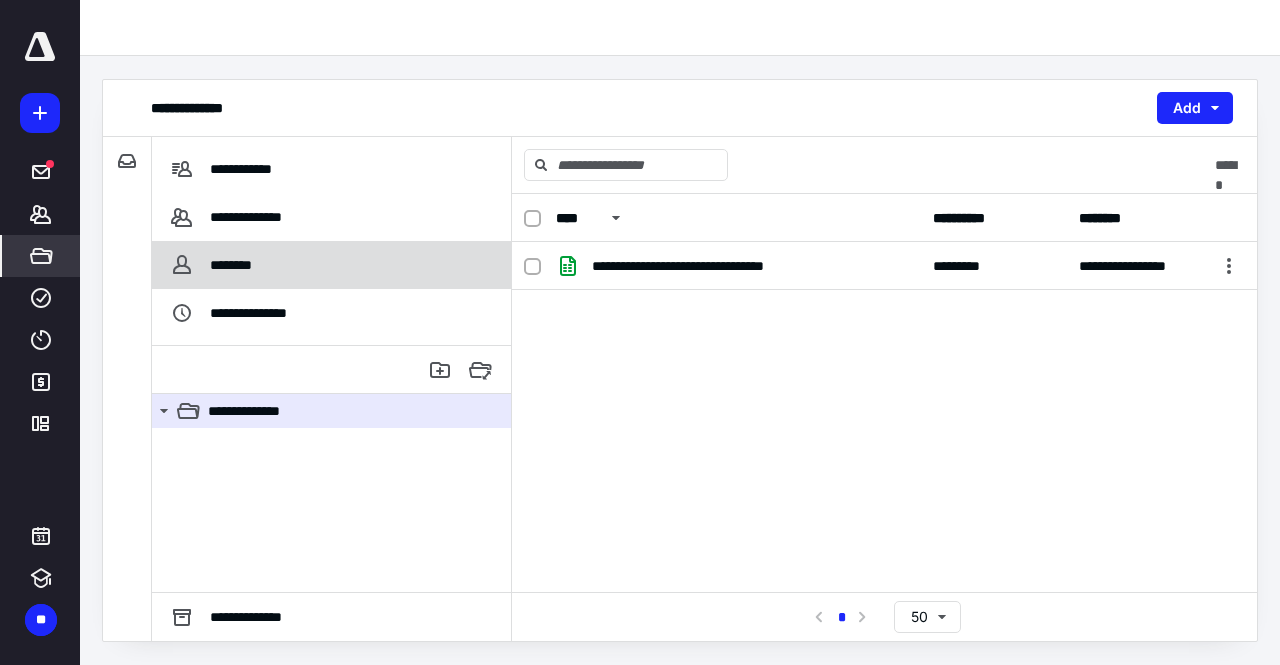 click on "********" at bounding box center (236, 265) 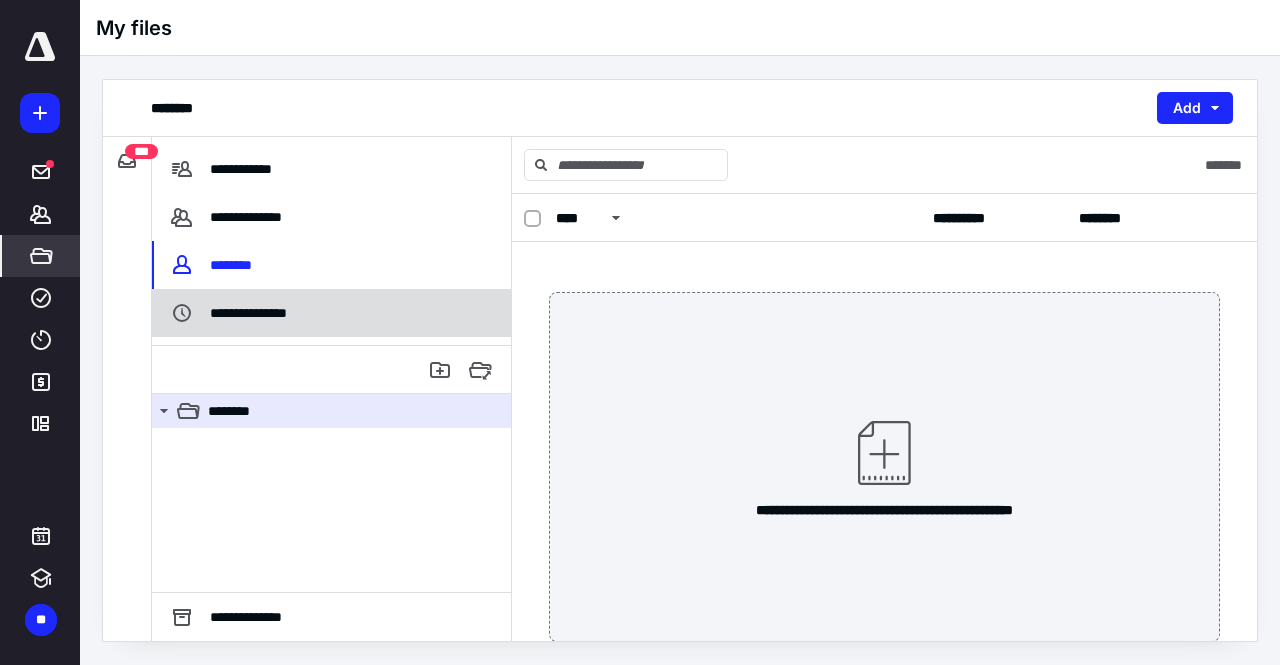 click on "**********" at bounding box center (244, 313) 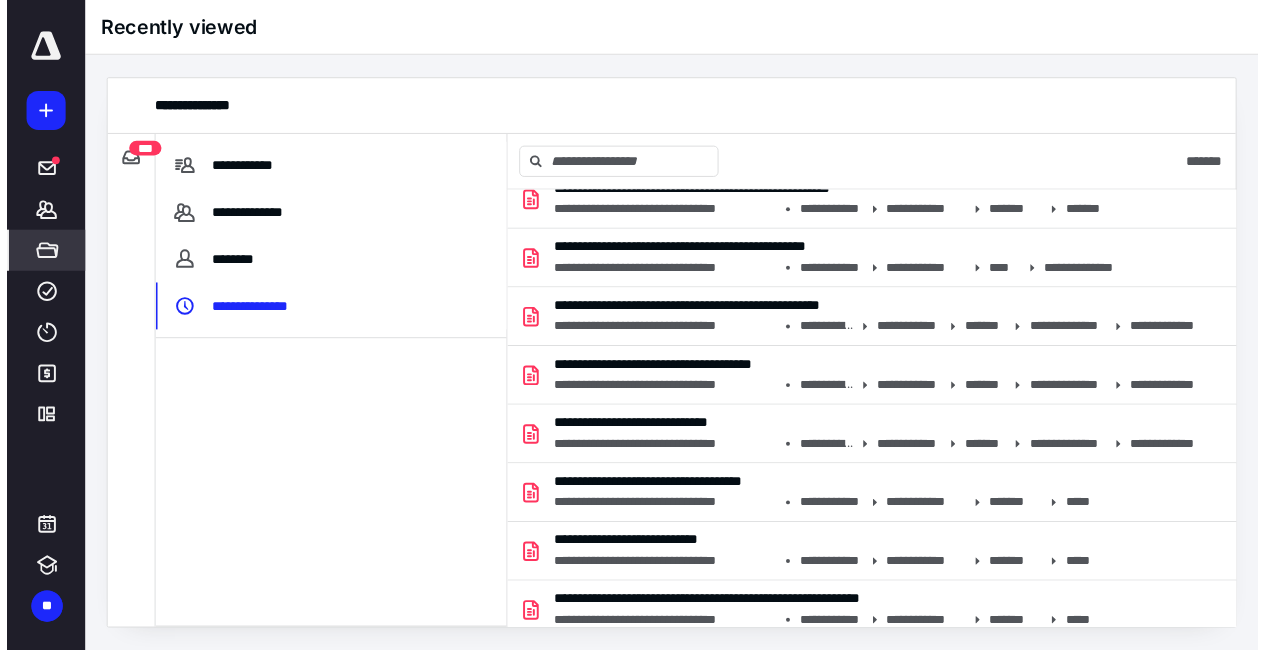 scroll, scrollTop: 3300, scrollLeft: 0, axis: vertical 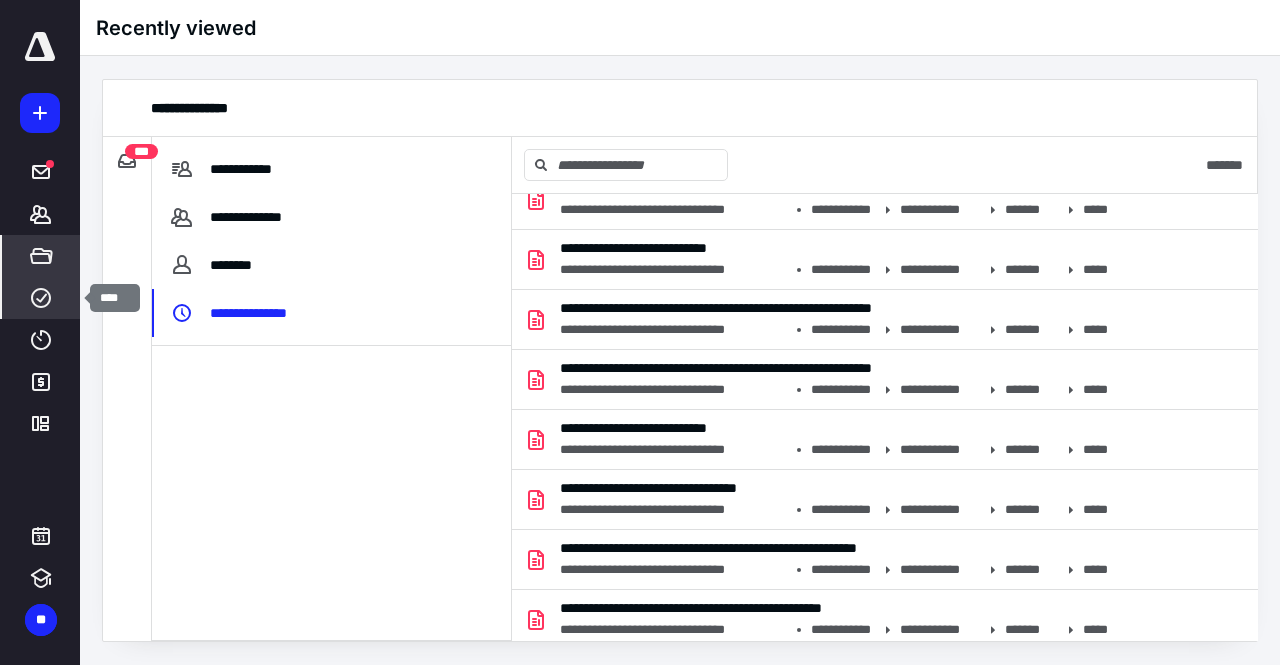 click on "****" at bounding box center [41, 298] 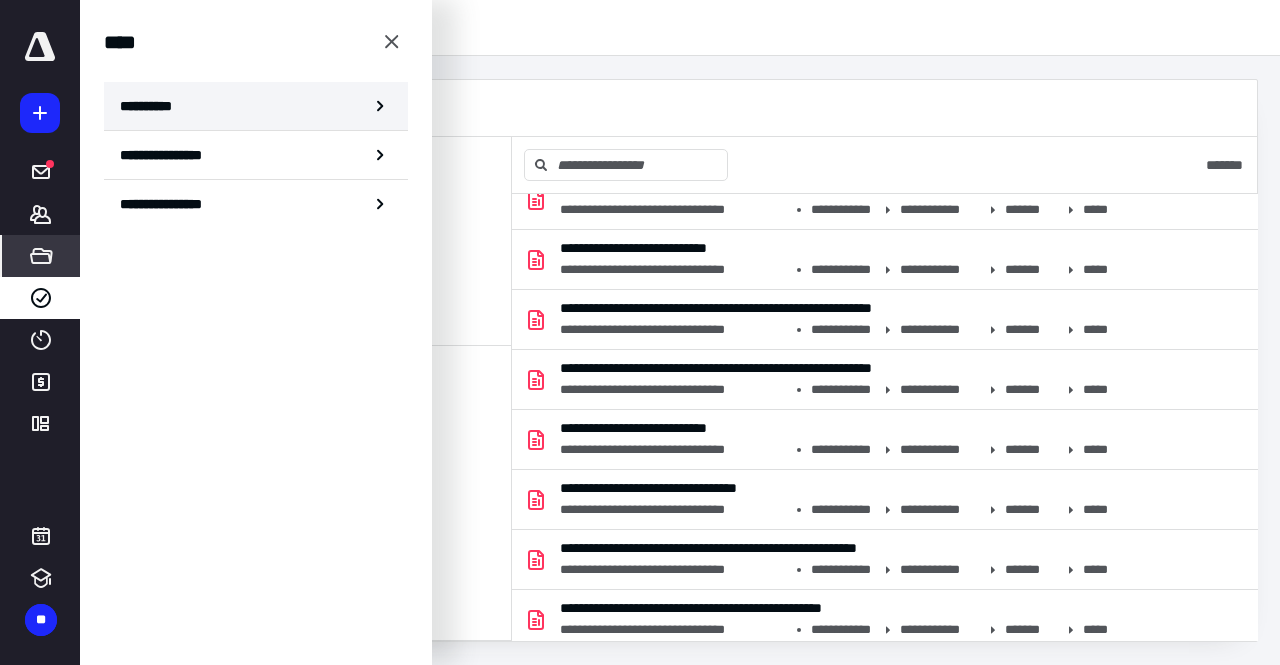 click on "**********" at bounding box center [256, 106] 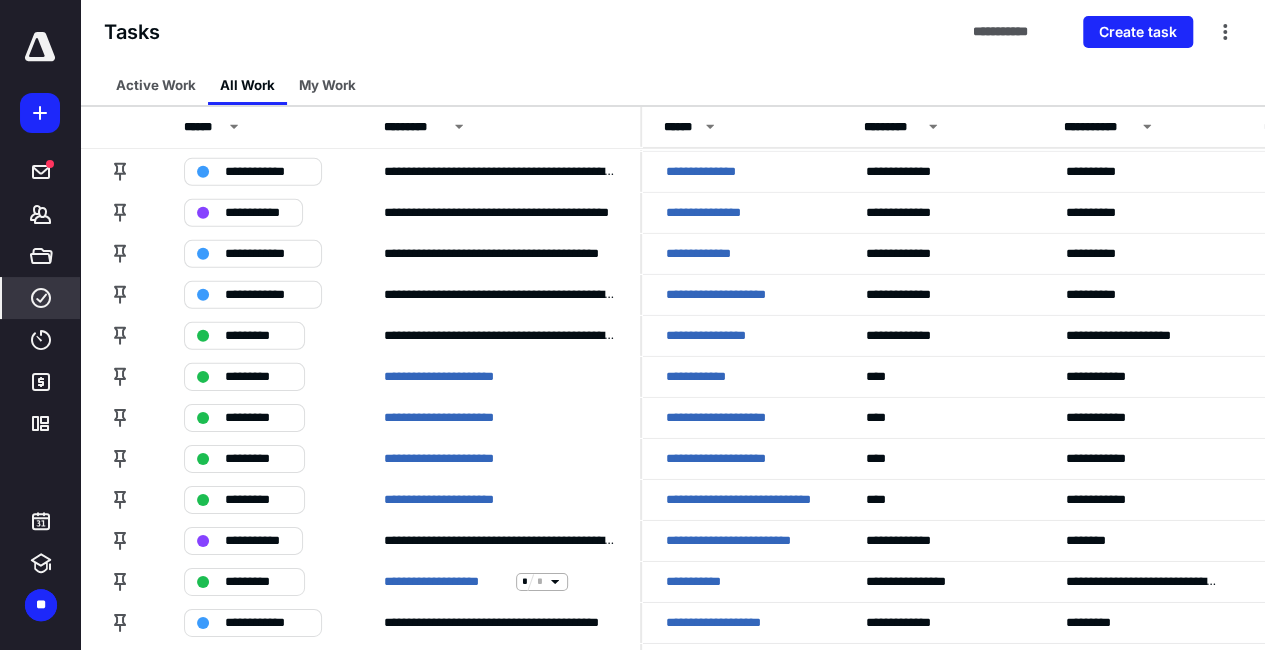 scroll, scrollTop: 3000, scrollLeft: 0, axis: vertical 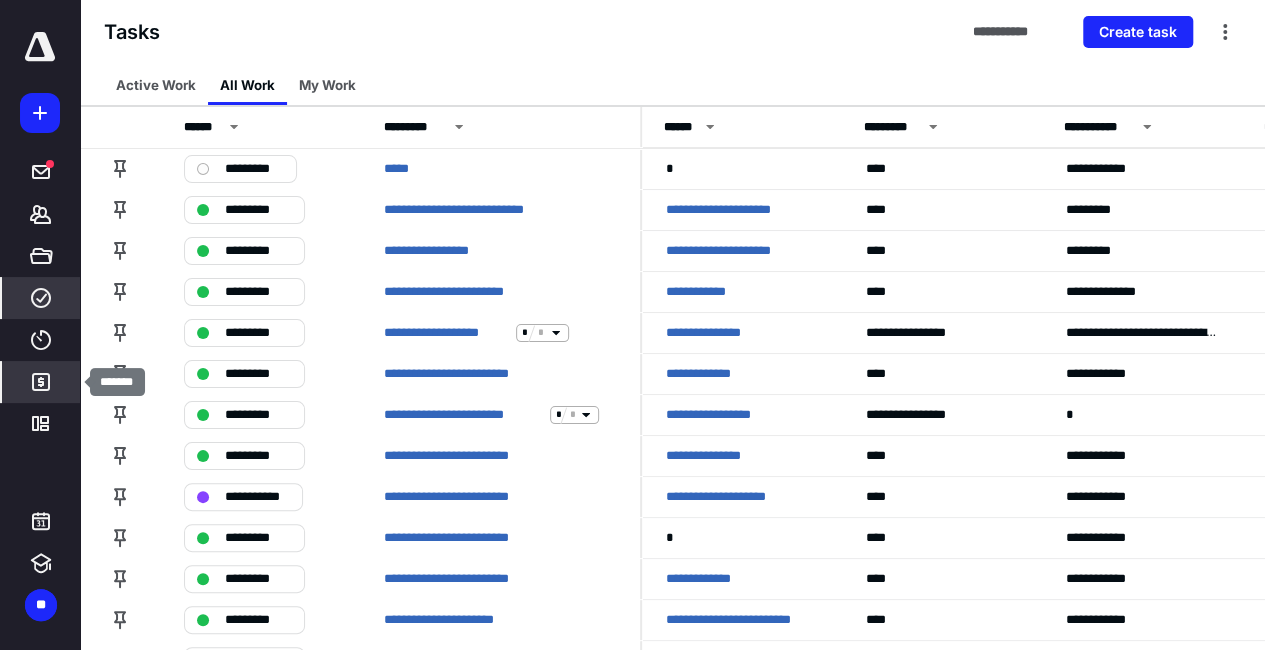click 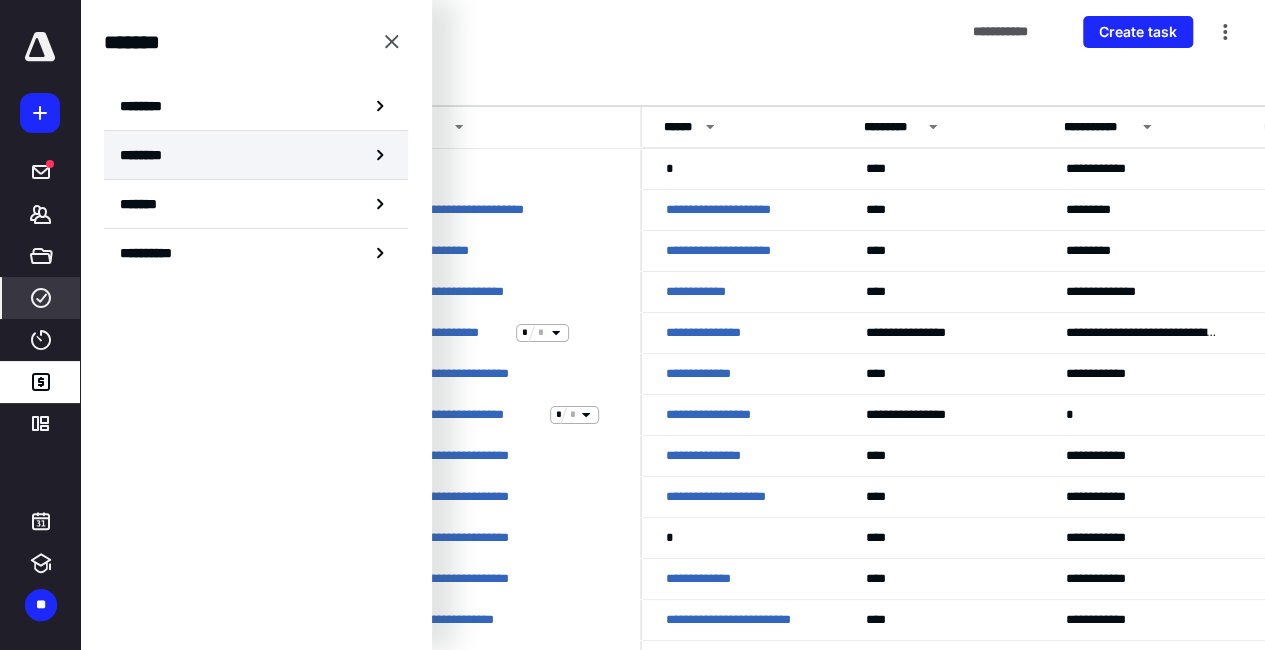 click on "********" at bounding box center (256, 155) 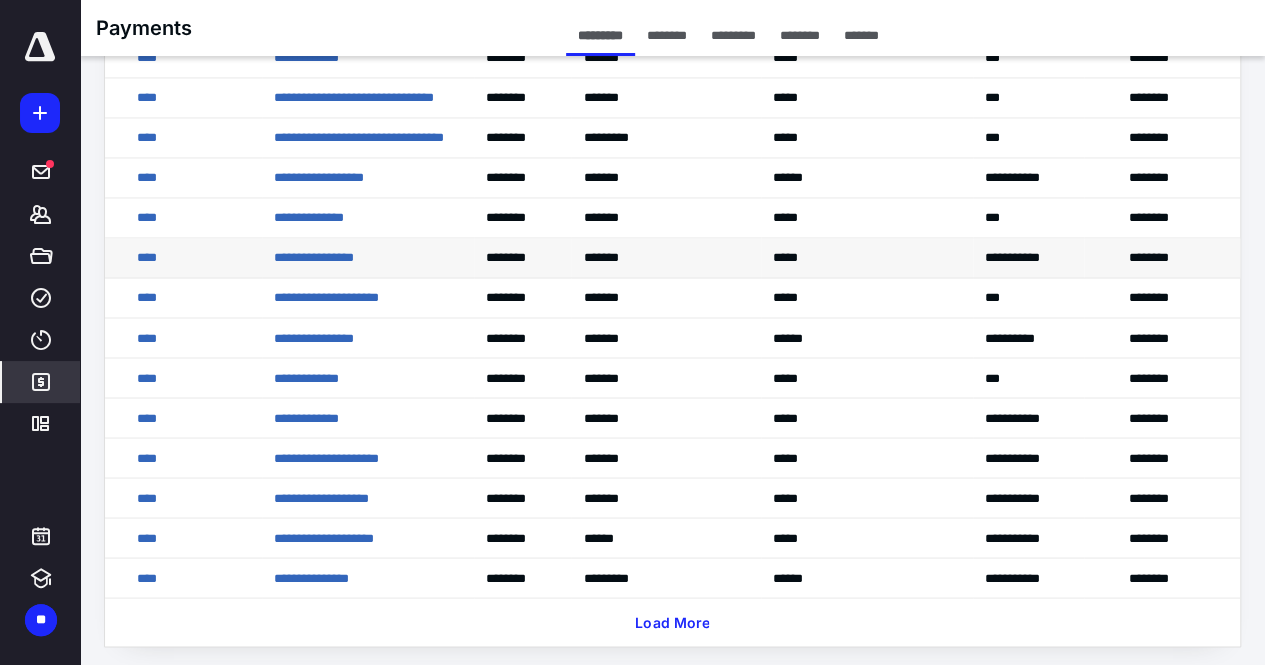 scroll, scrollTop: 1580, scrollLeft: 0, axis: vertical 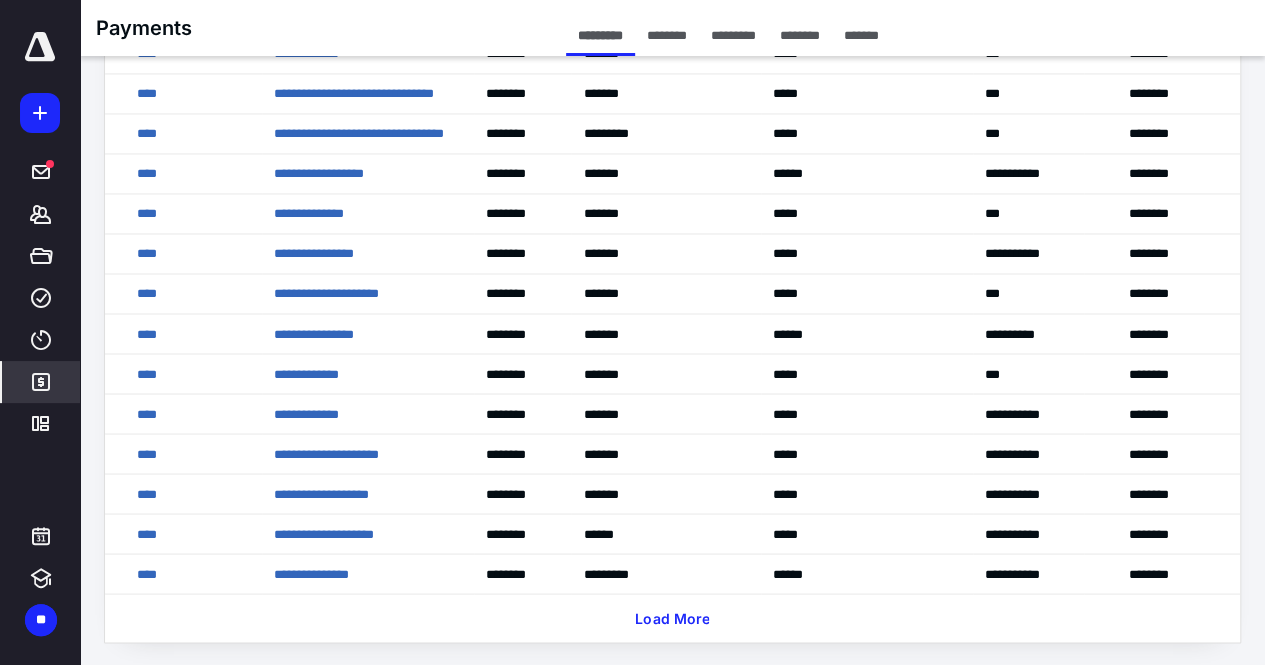 click on "********" at bounding box center [667, 35] 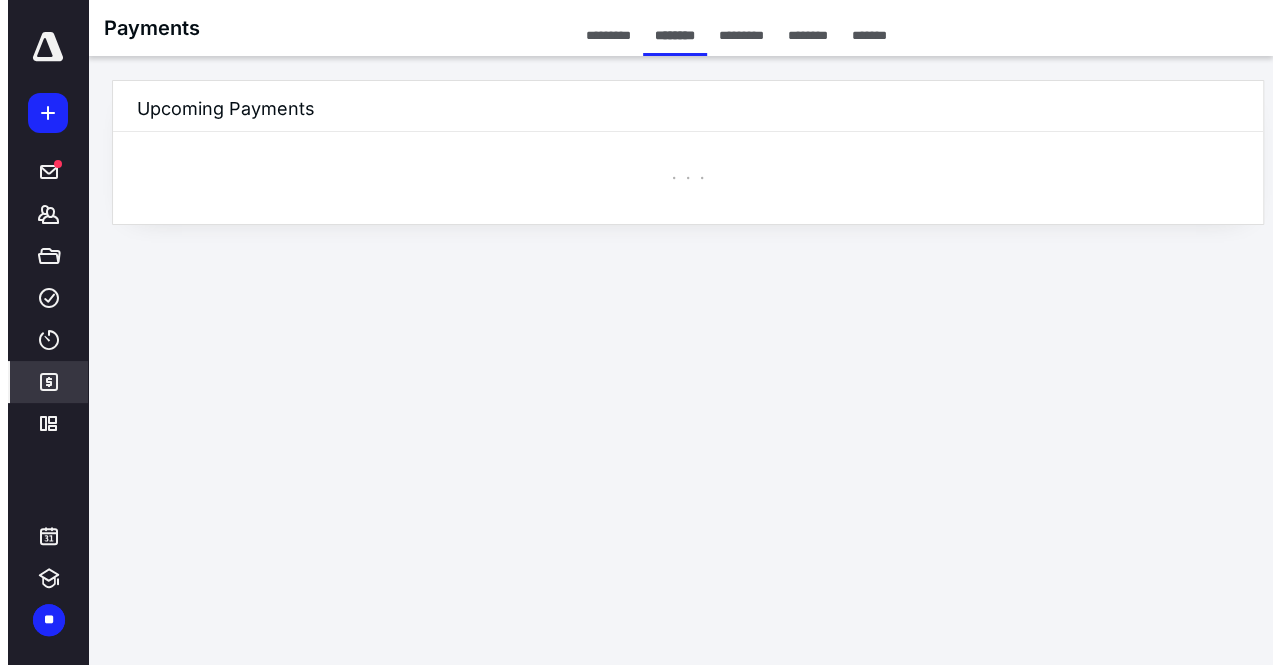scroll, scrollTop: 0, scrollLeft: 0, axis: both 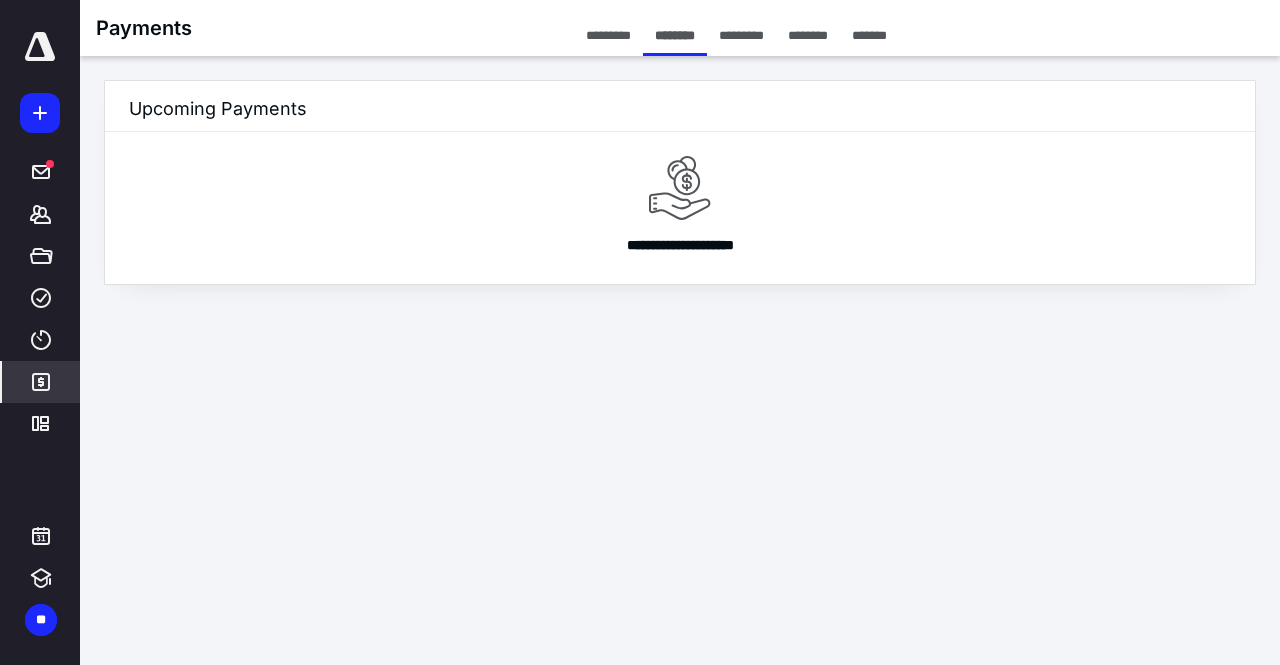 click on "*********" at bounding box center (741, 35) 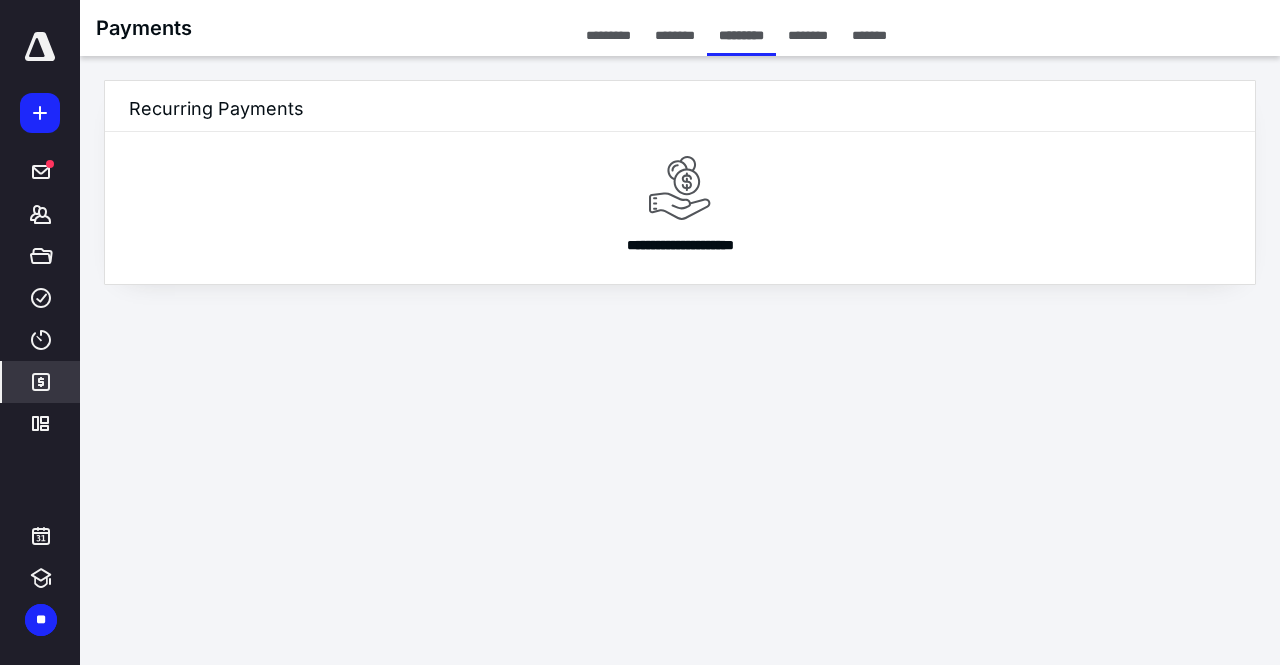 click on "********" at bounding box center (808, 35) 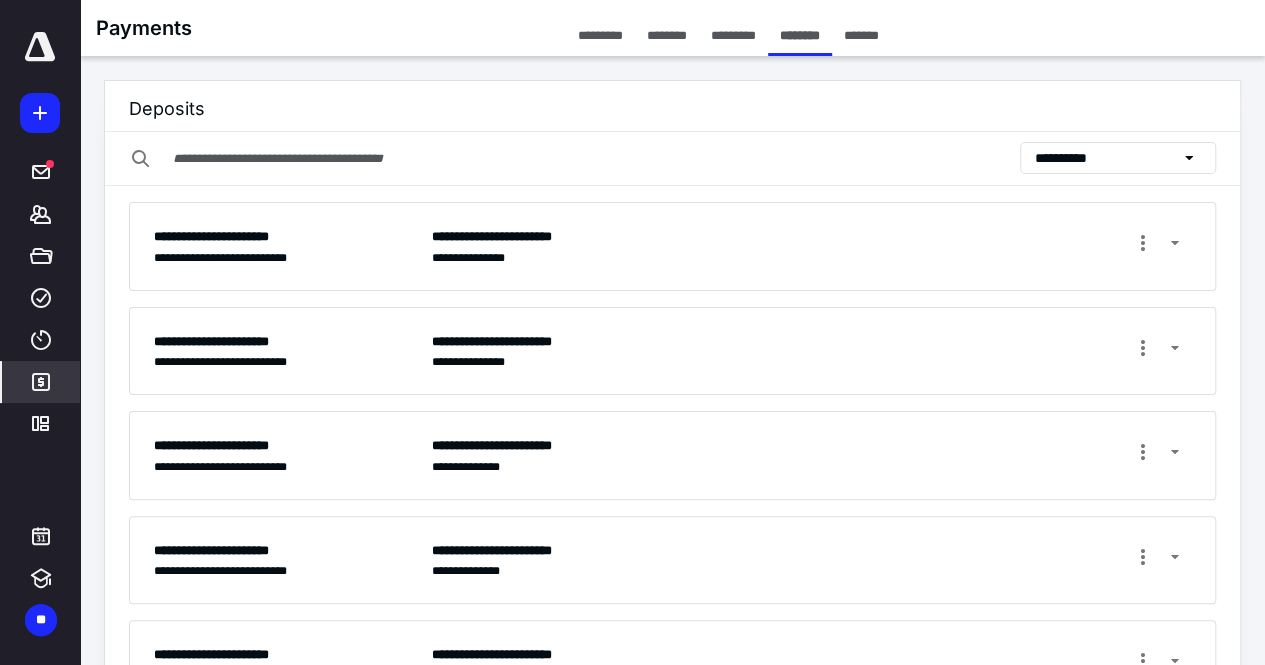 click on "*******" at bounding box center (861, 35) 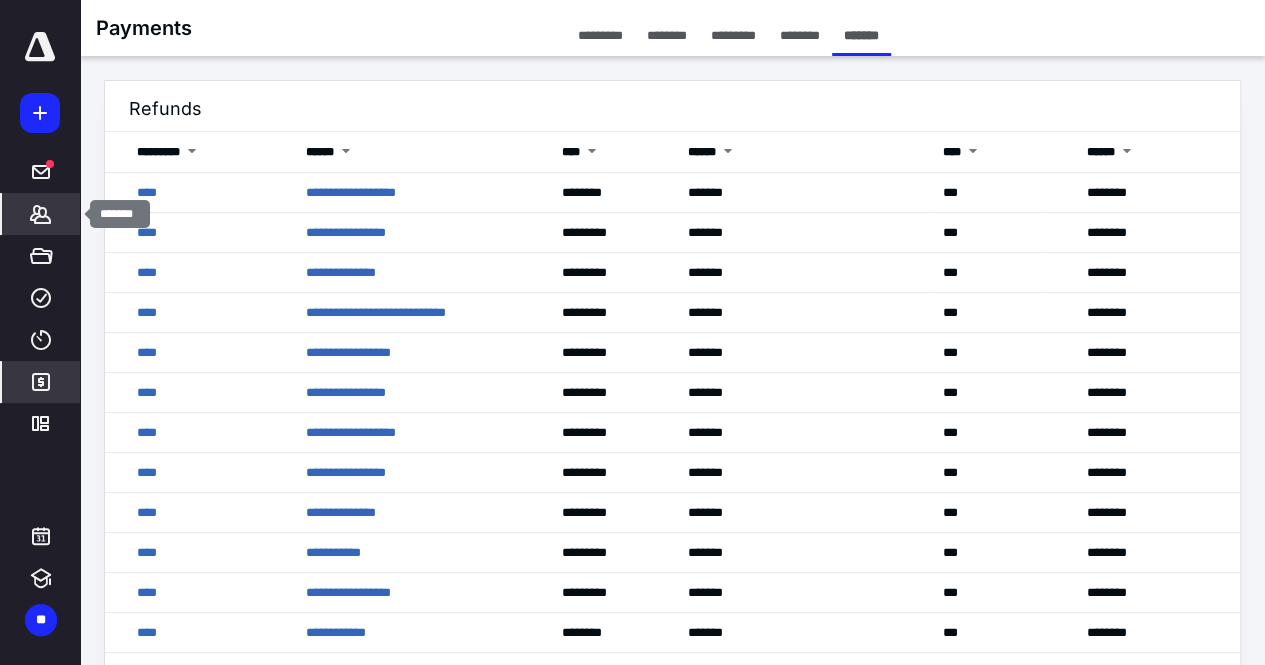 click 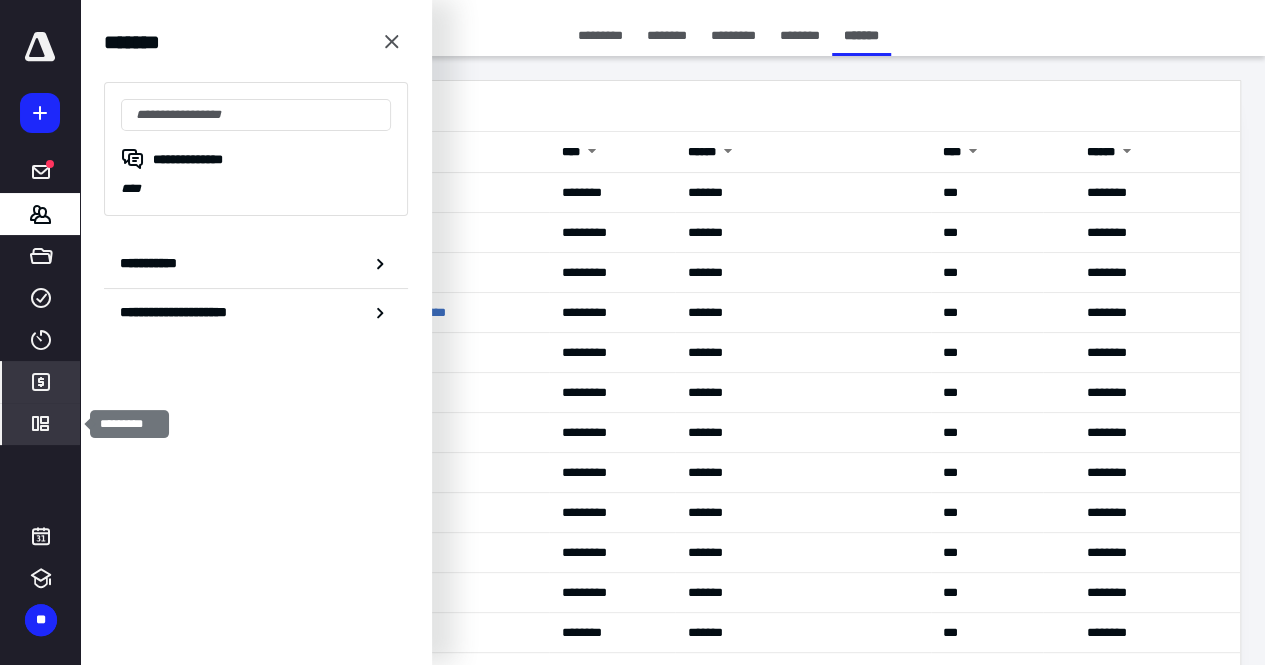 click 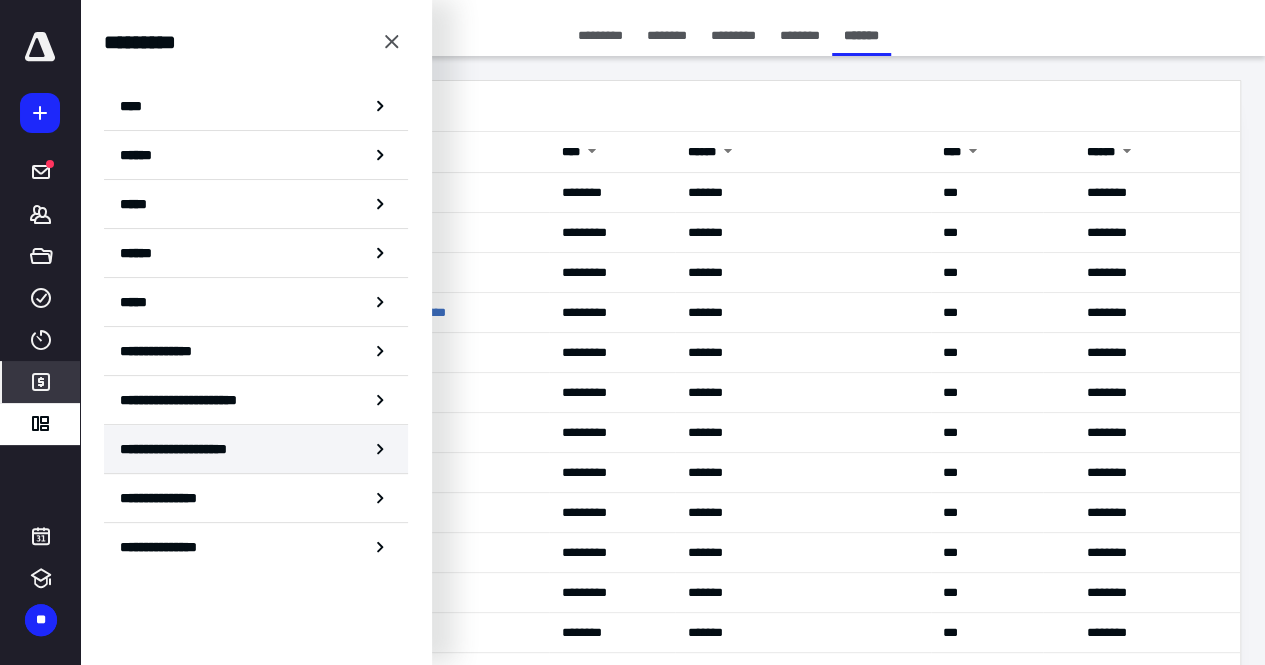 click on "**********" at bounding box center (256, 449) 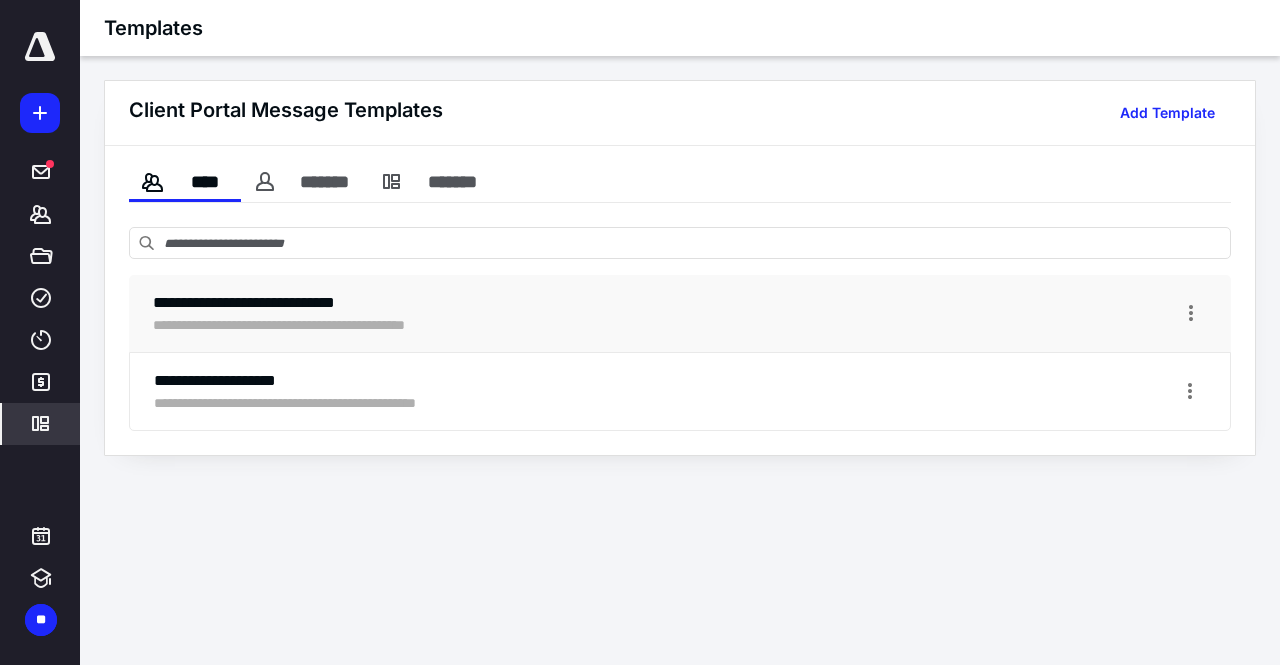 click on "**********" at bounding box center [324, 325] 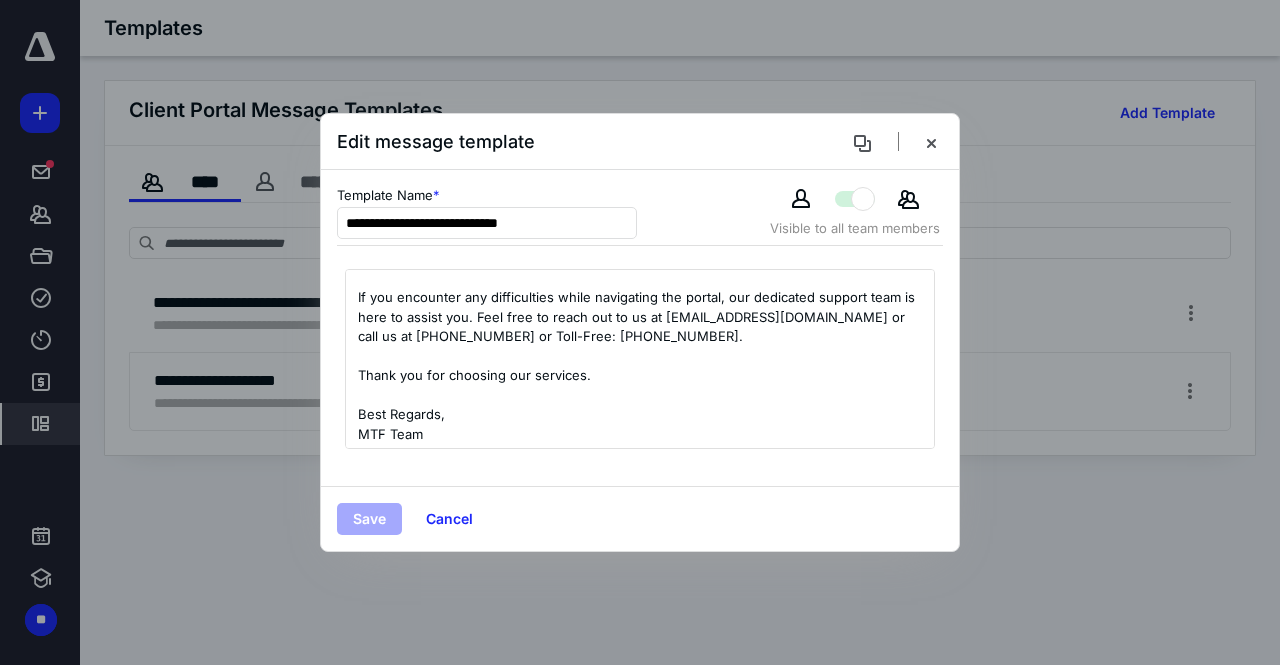 scroll, scrollTop: 258, scrollLeft: 0, axis: vertical 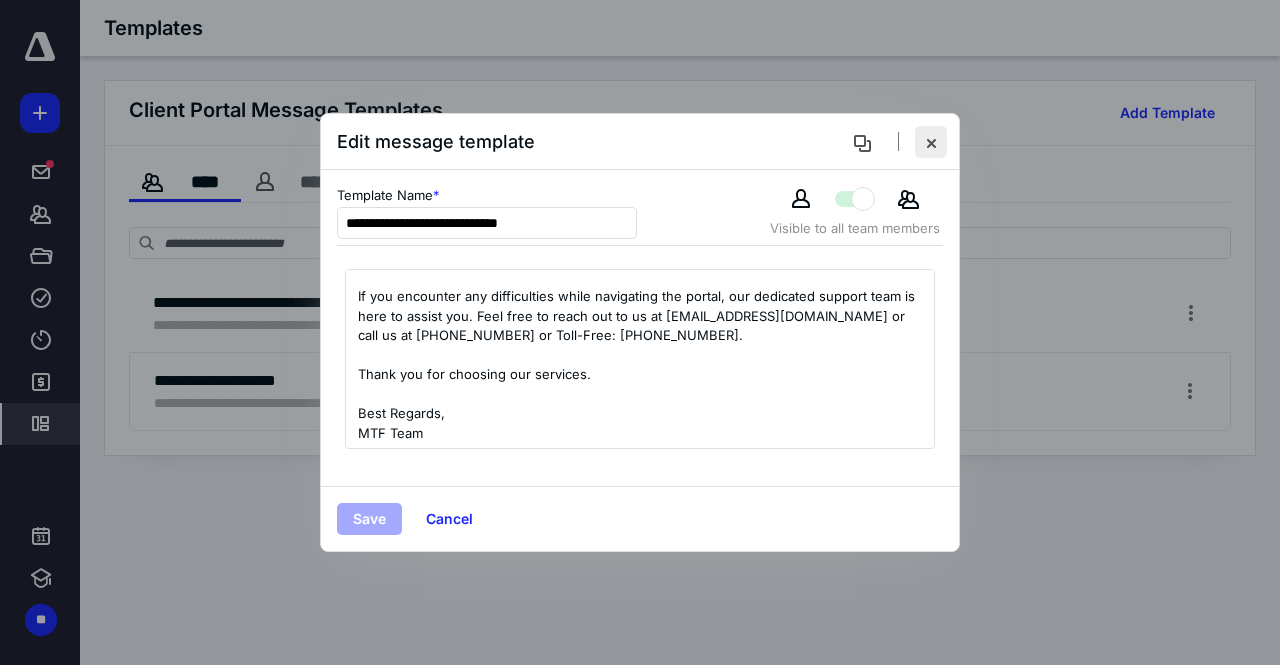 click at bounding box center [931, 142] 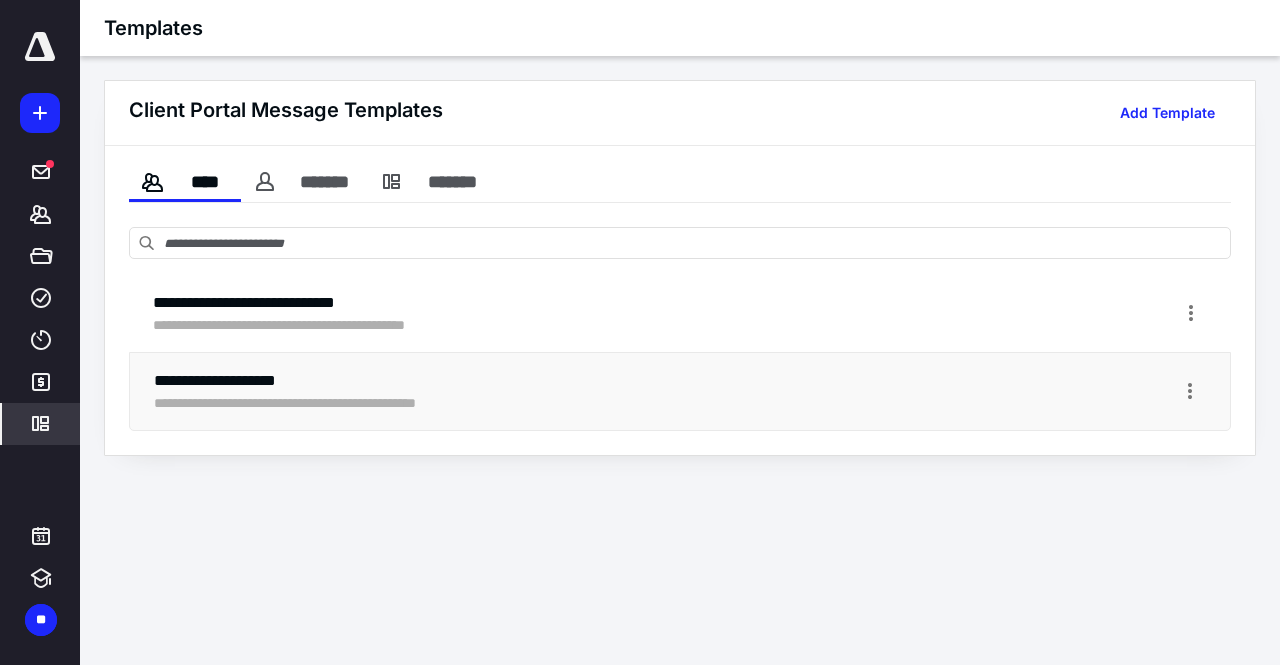 click on "**********" at bounding box center (332, 381) 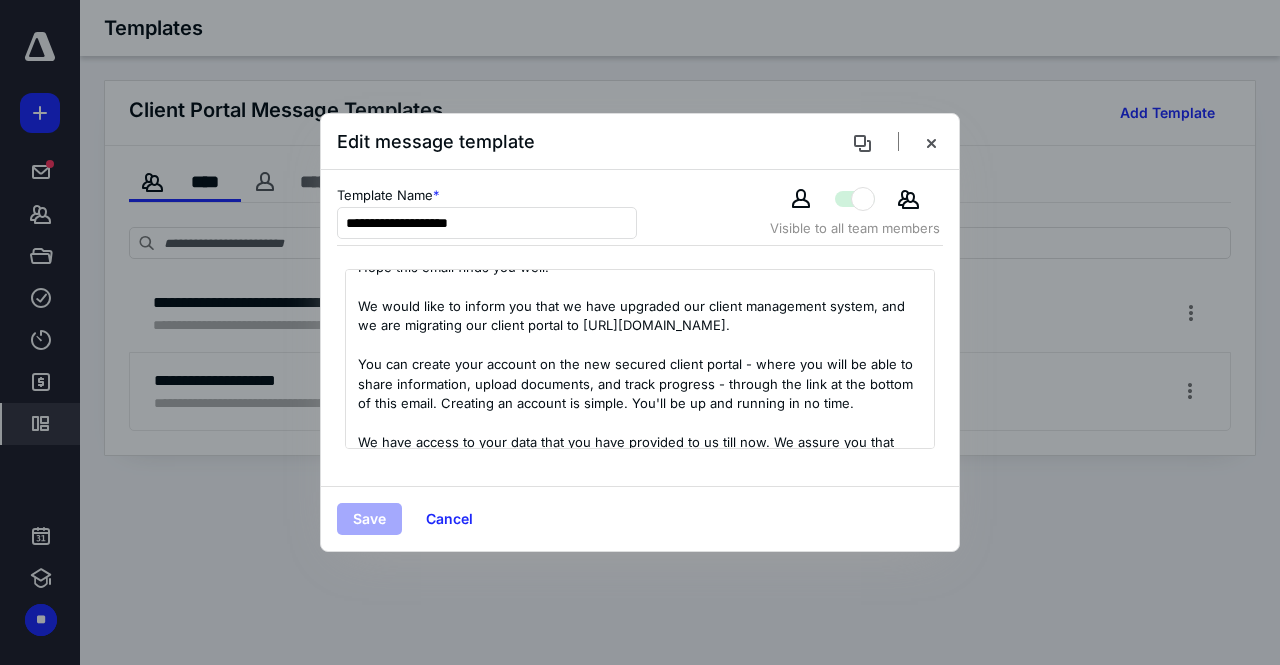 scroll, scrollTop: 100, scrollLeft: 0, axis: vertical 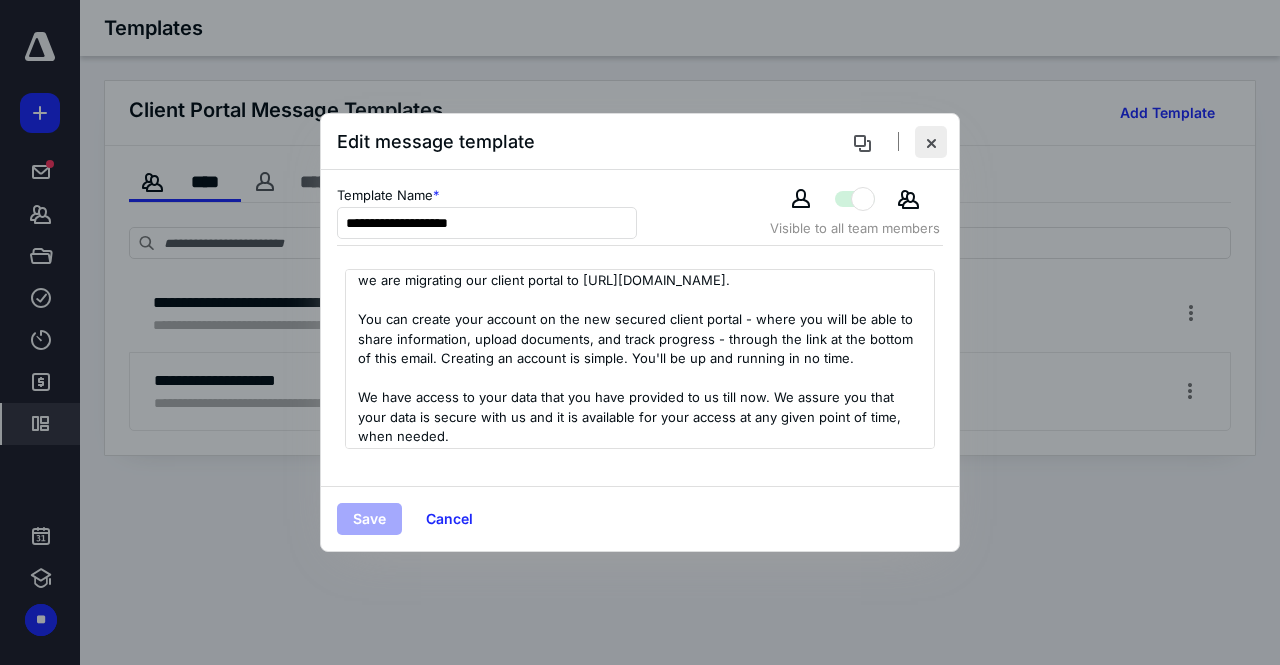 click at bounding box center (931, 142) 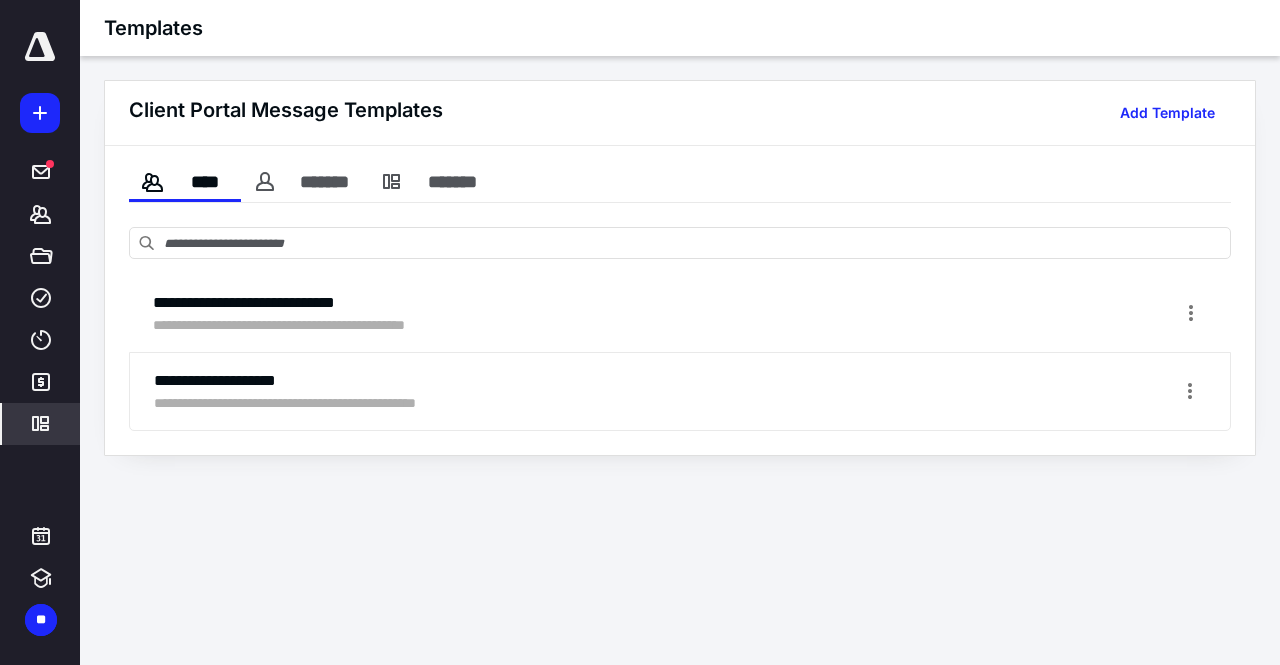 click on "**********" at bounding box center [640, 332] 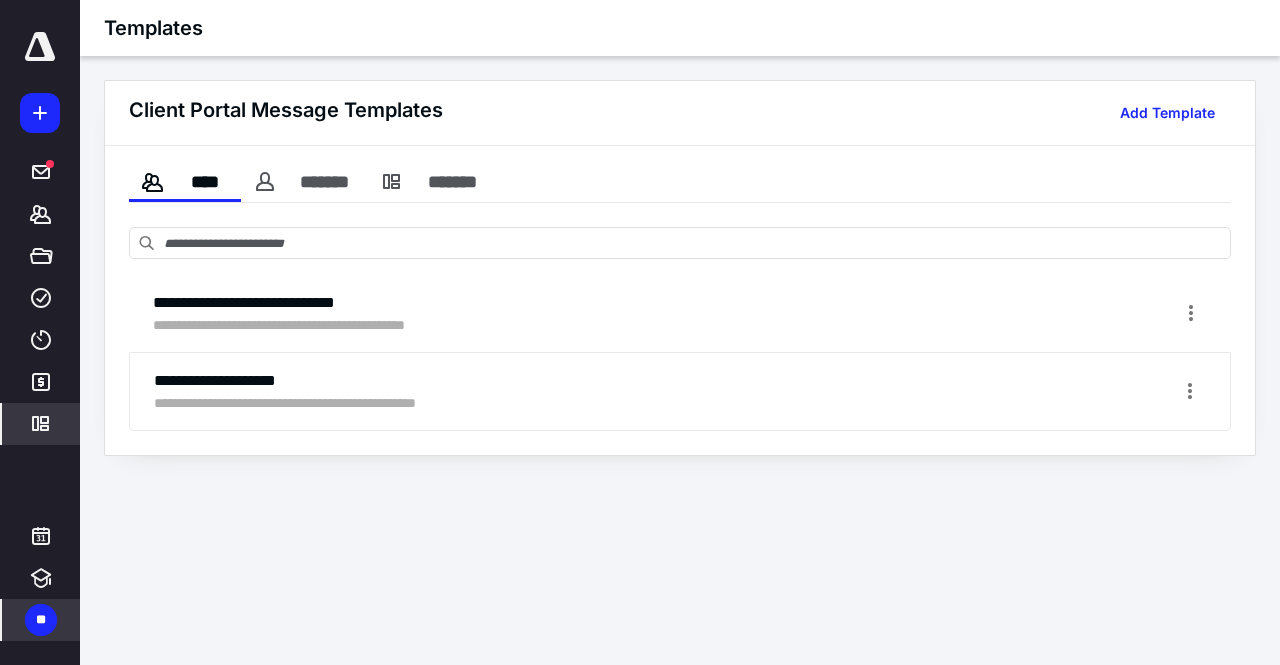 click on "**" at bounding box center [41, 620] 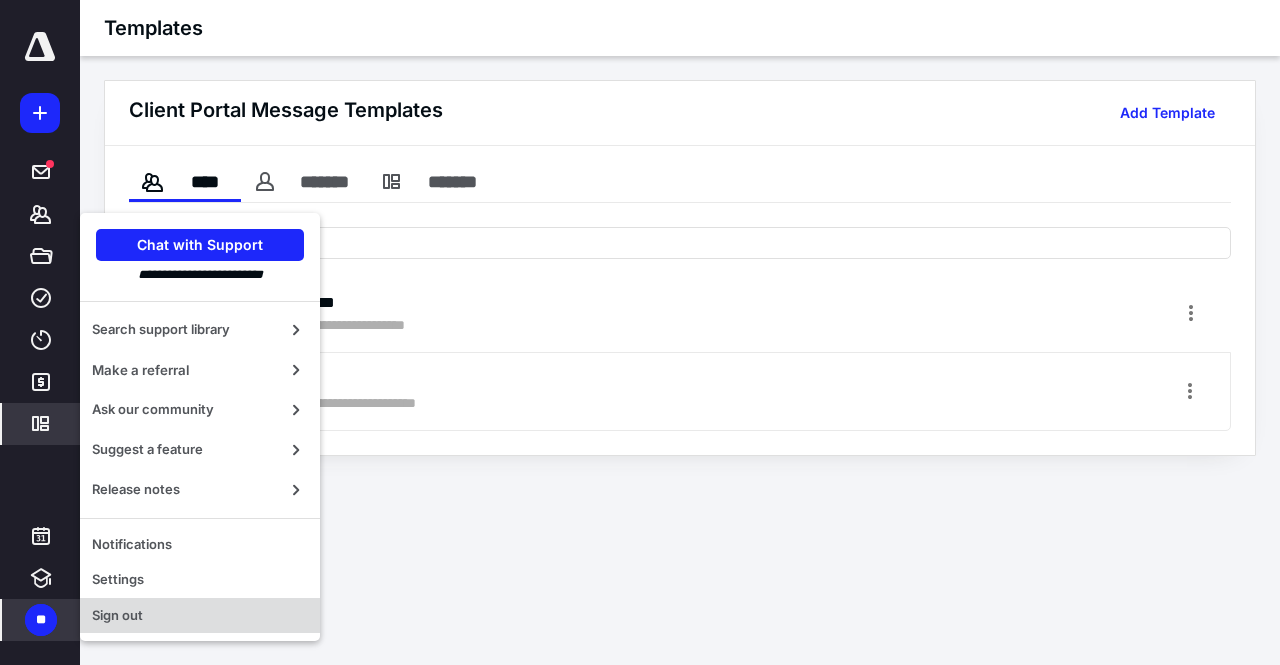 click on "Sign out" at bounding box center (200, 616) 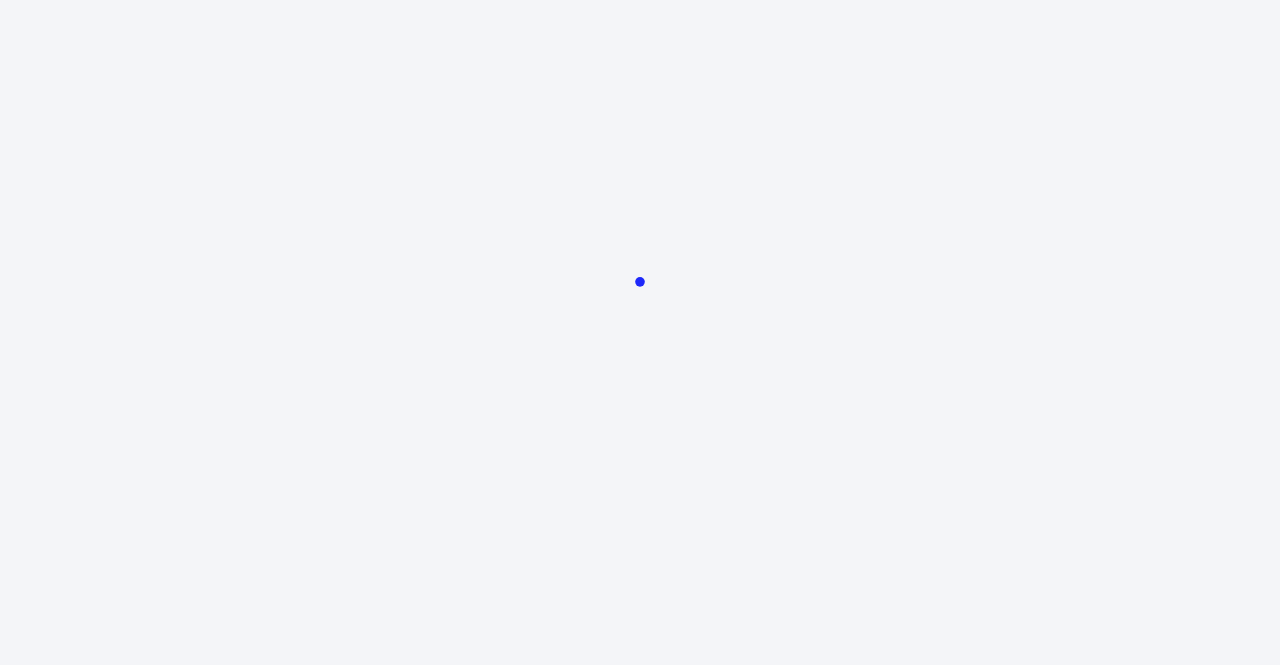 scroll, scrollTop: 0, scrollLeft: 0, axis: both 